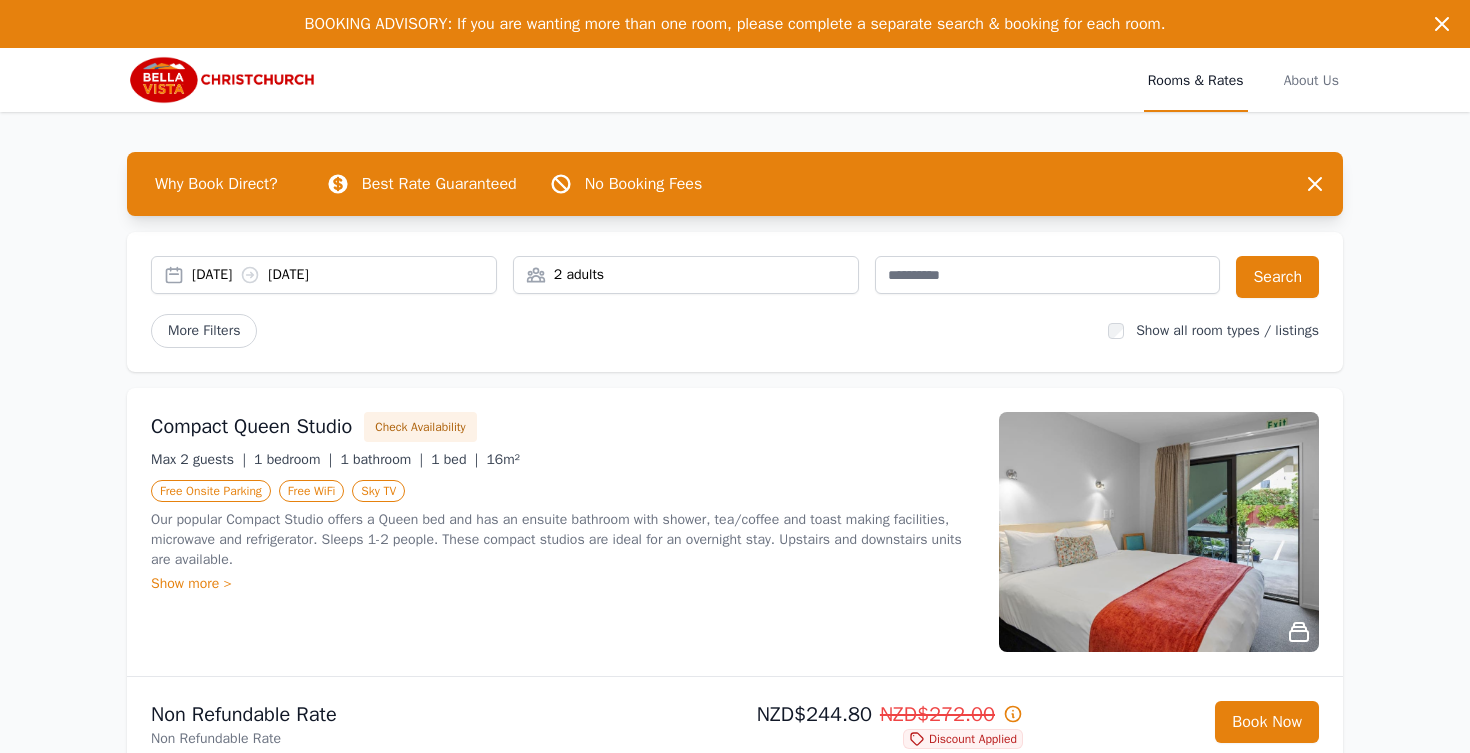 scroll, scrollTop: 9, scrollLeft: 0, axis: vertical 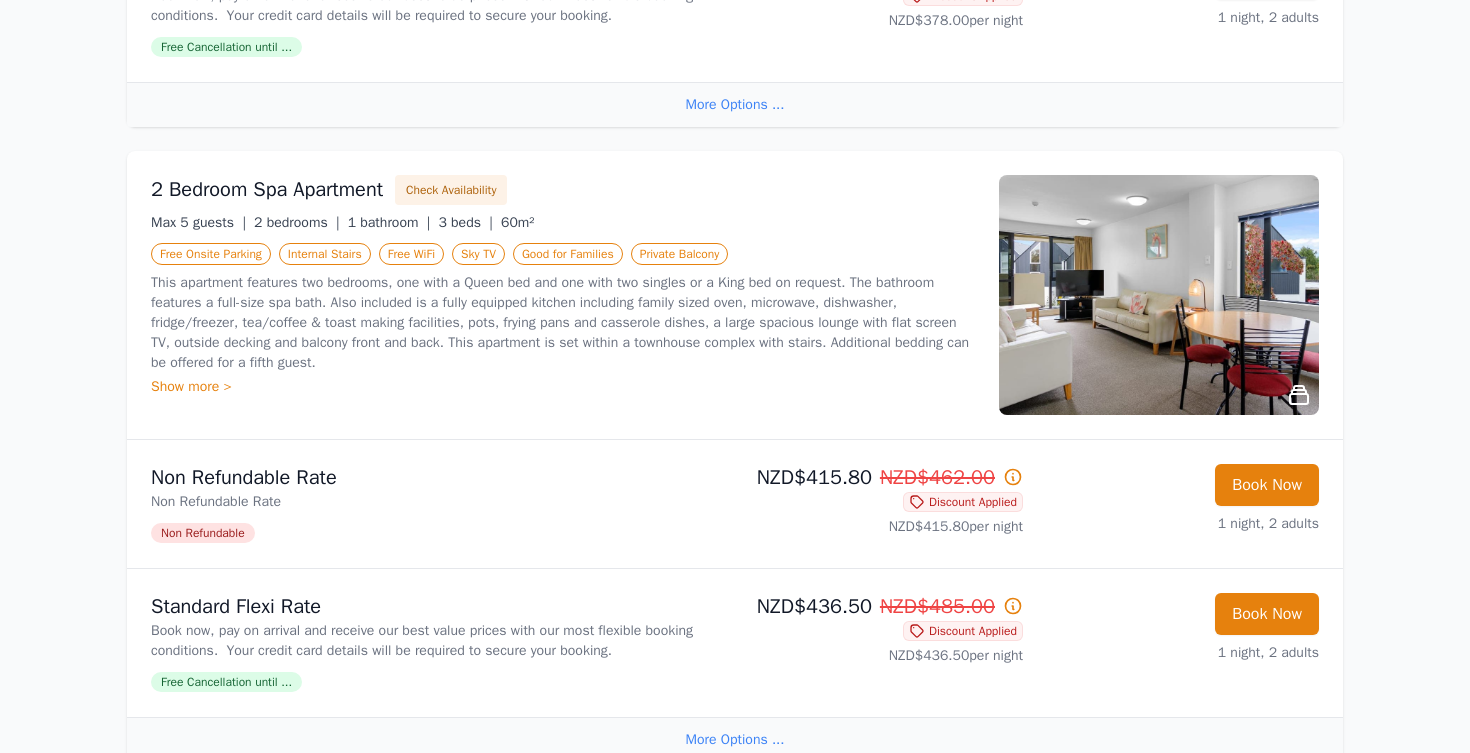 click 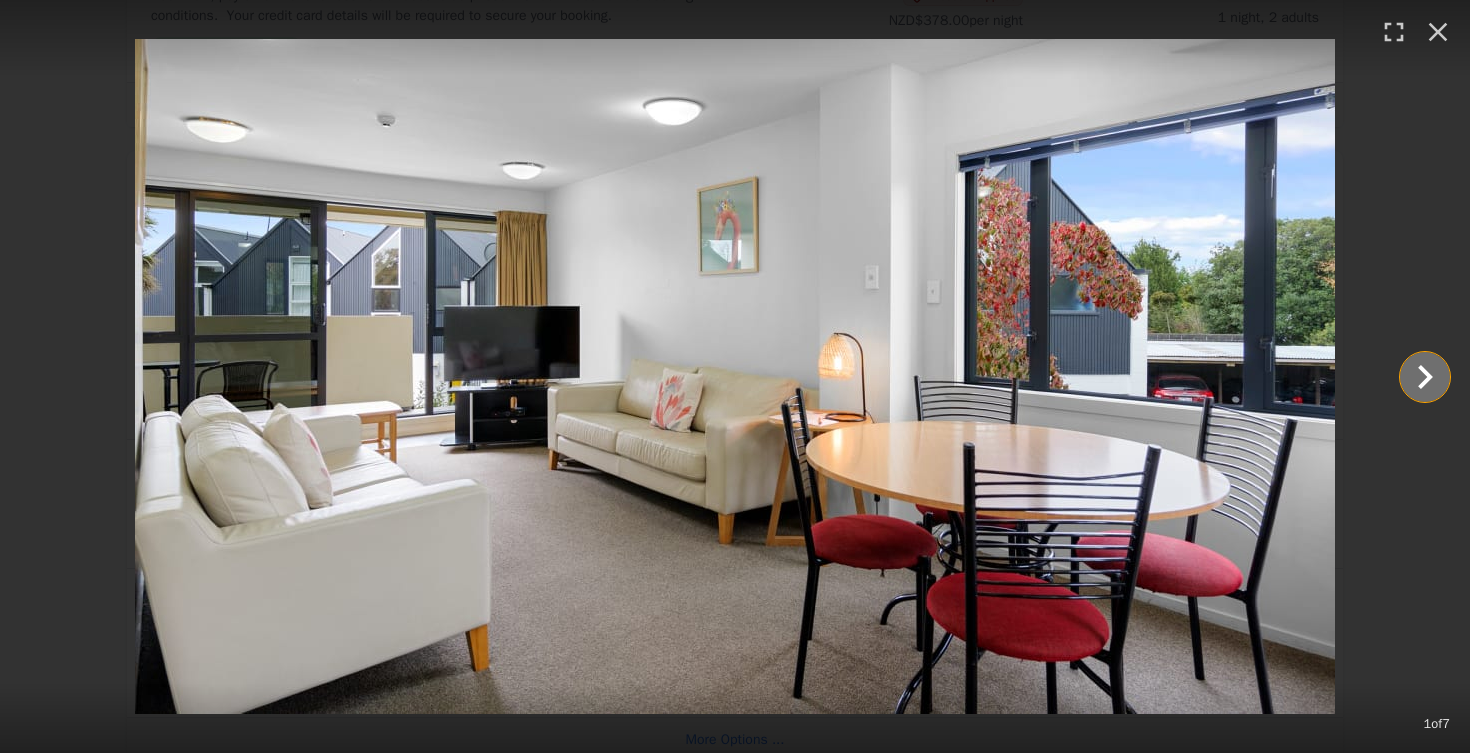 click 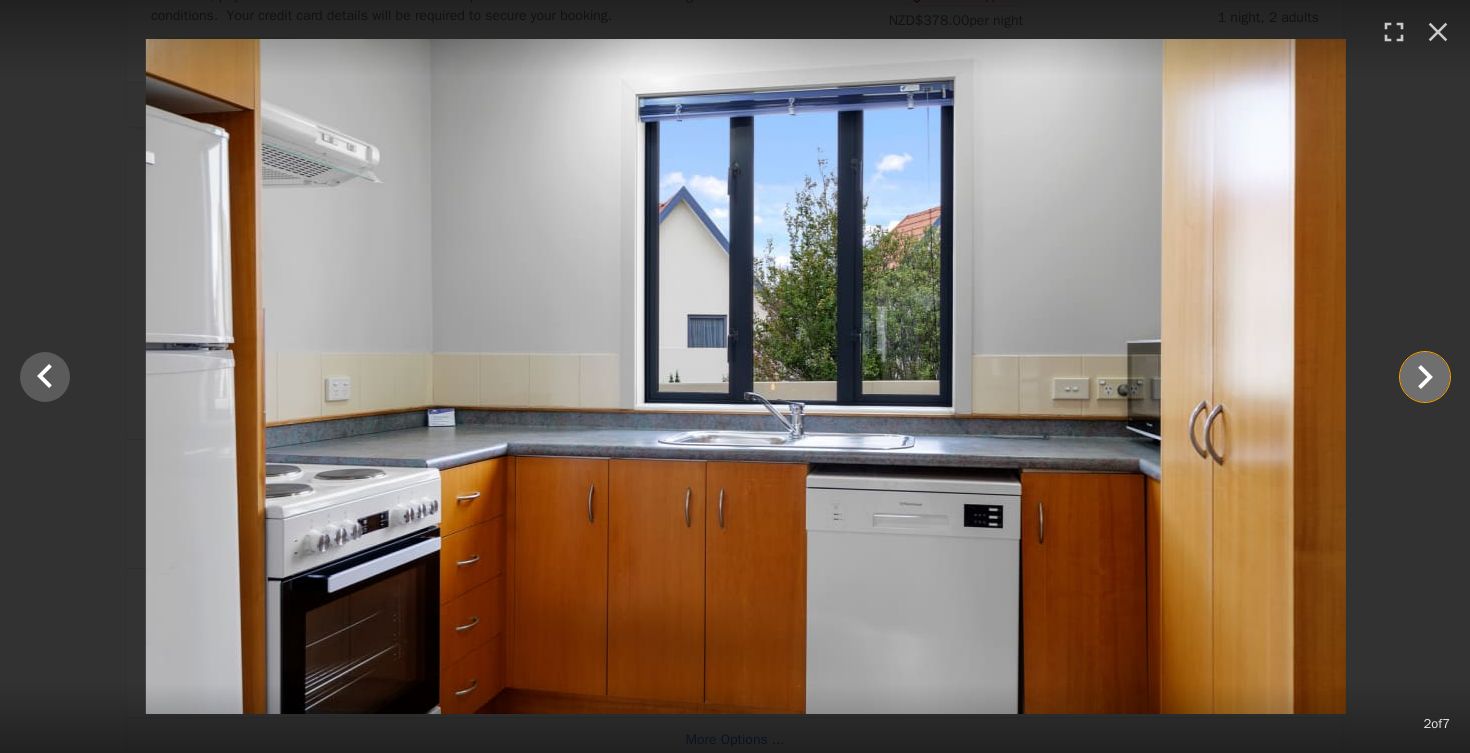 click 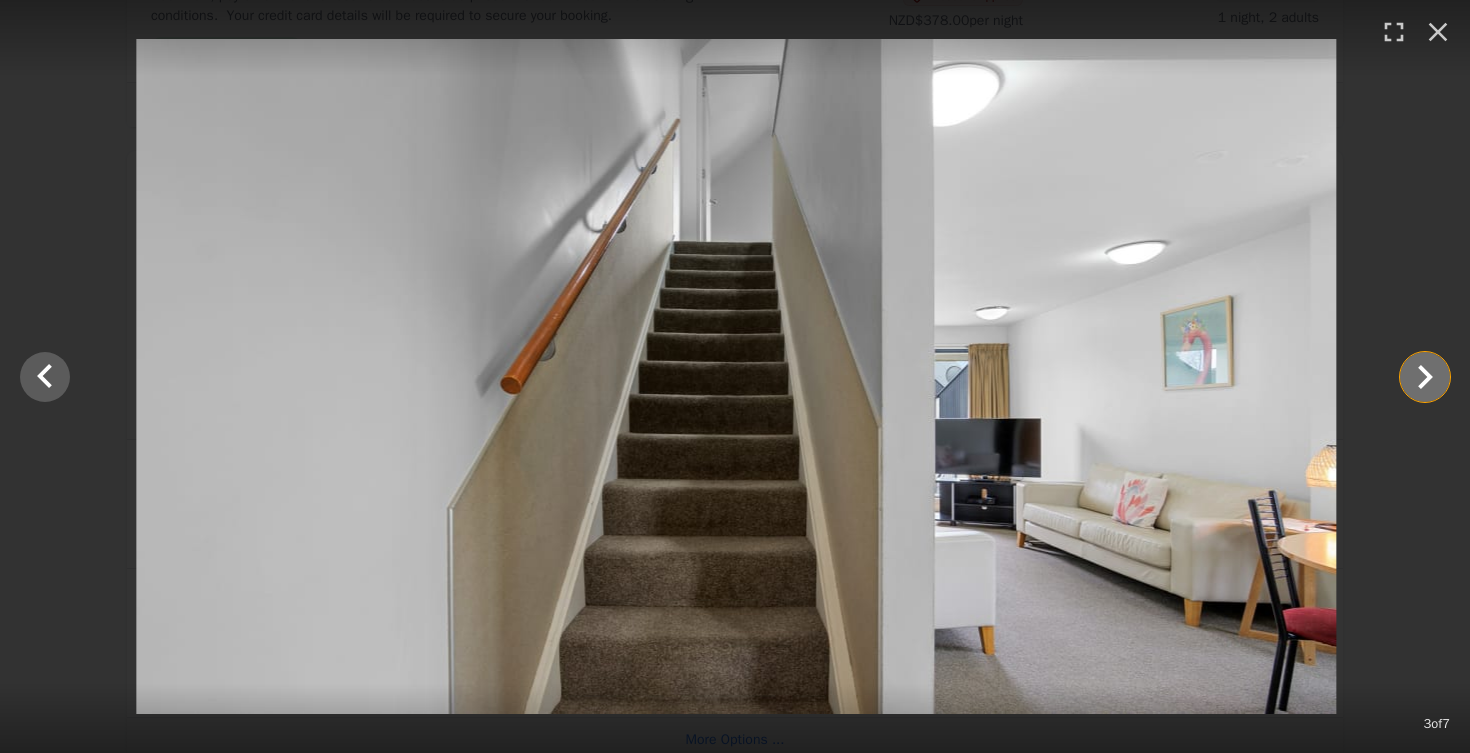 click 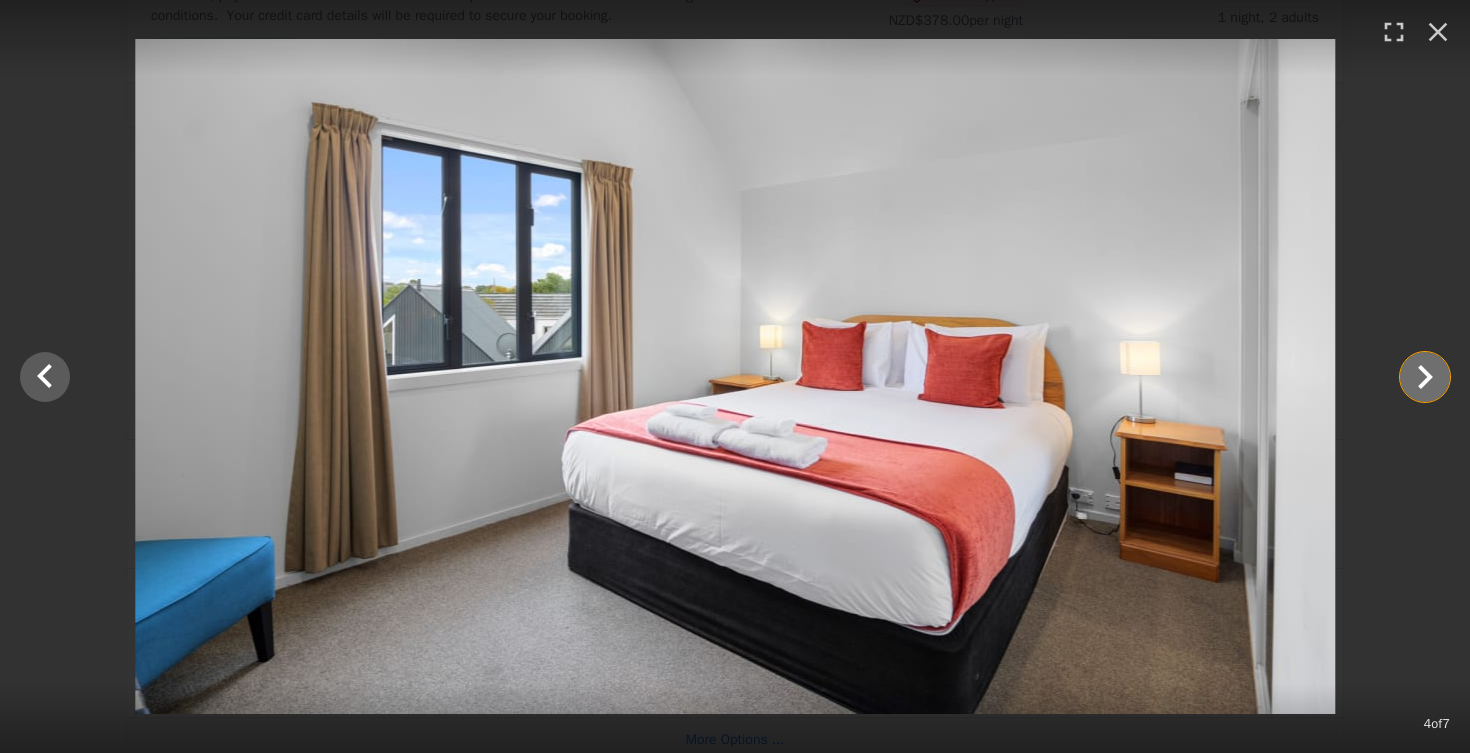 click 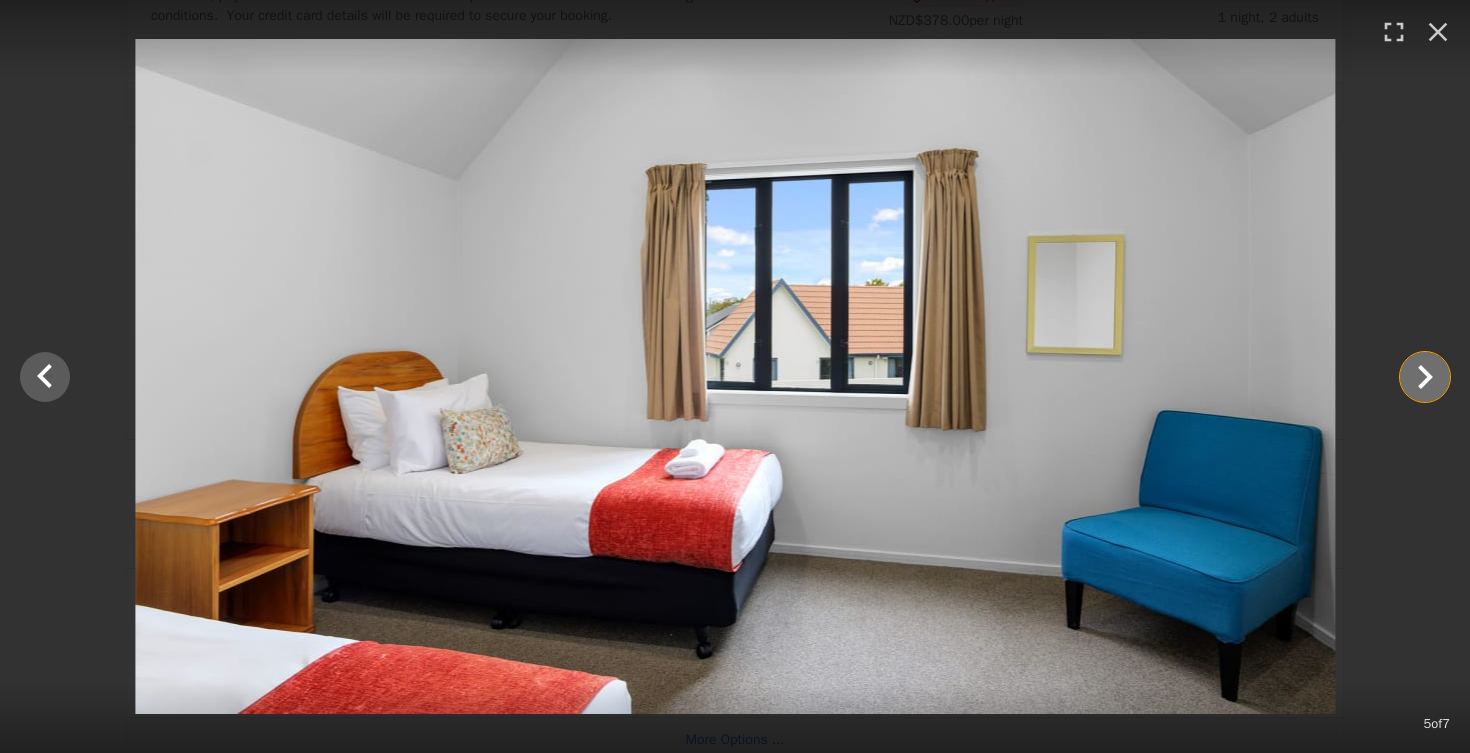 click 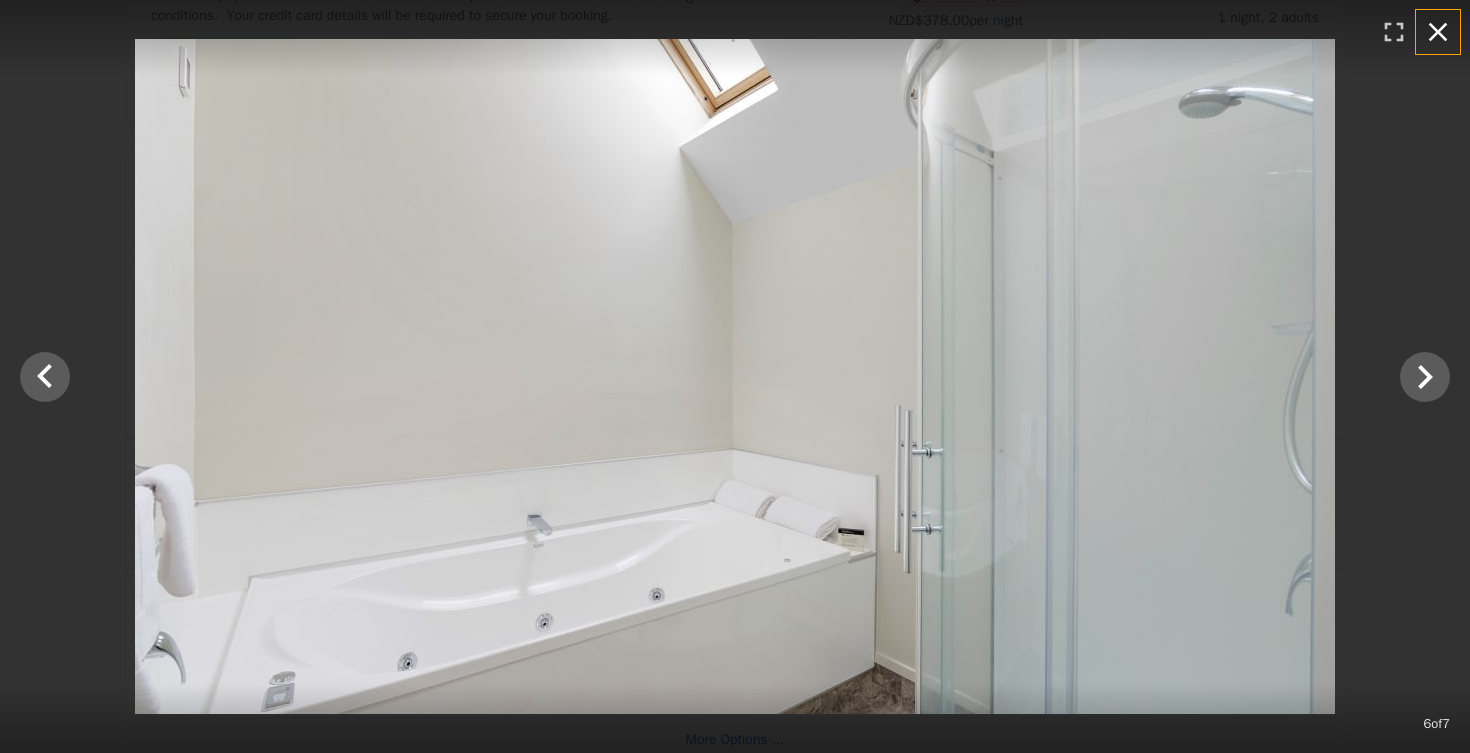 click 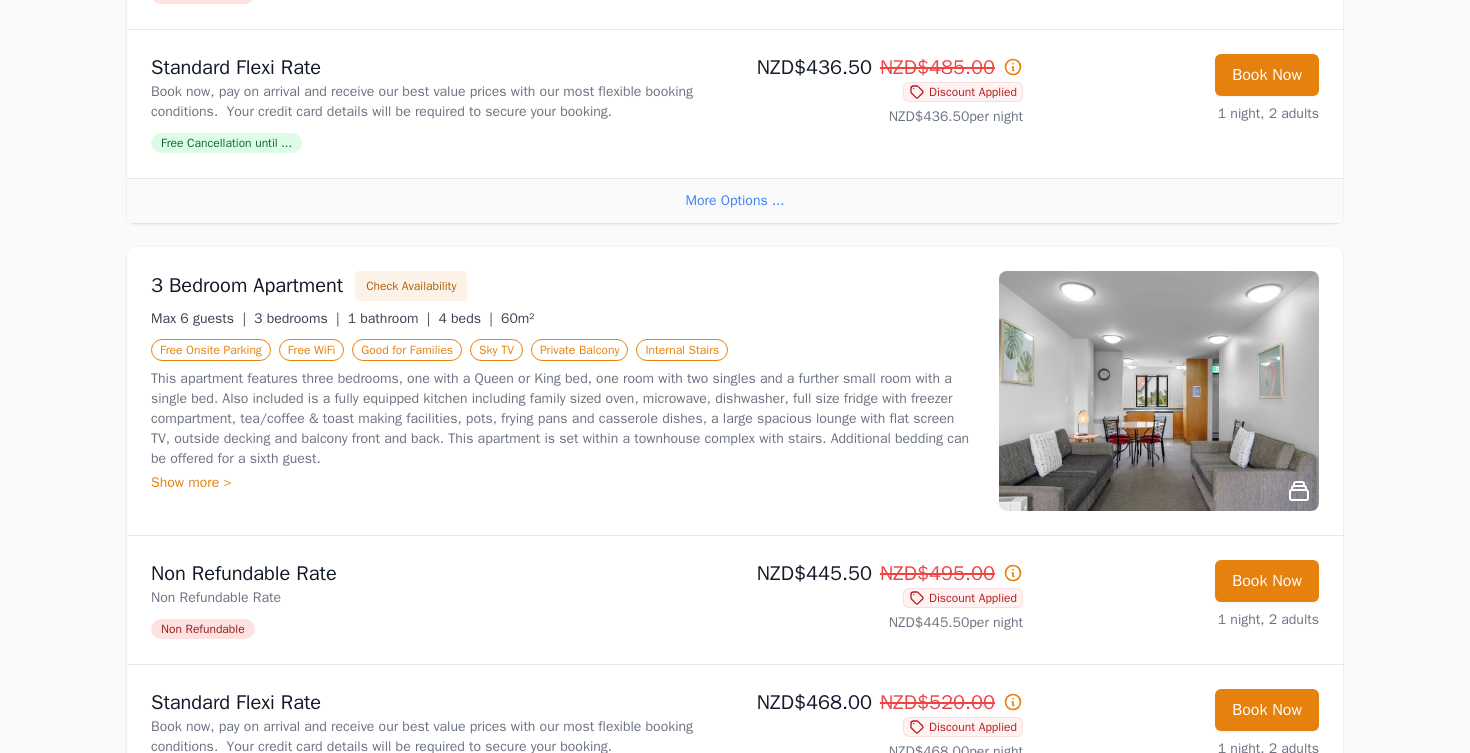 scroll, scrollTop: 3494, scrollLeft: 0, axis: vertical 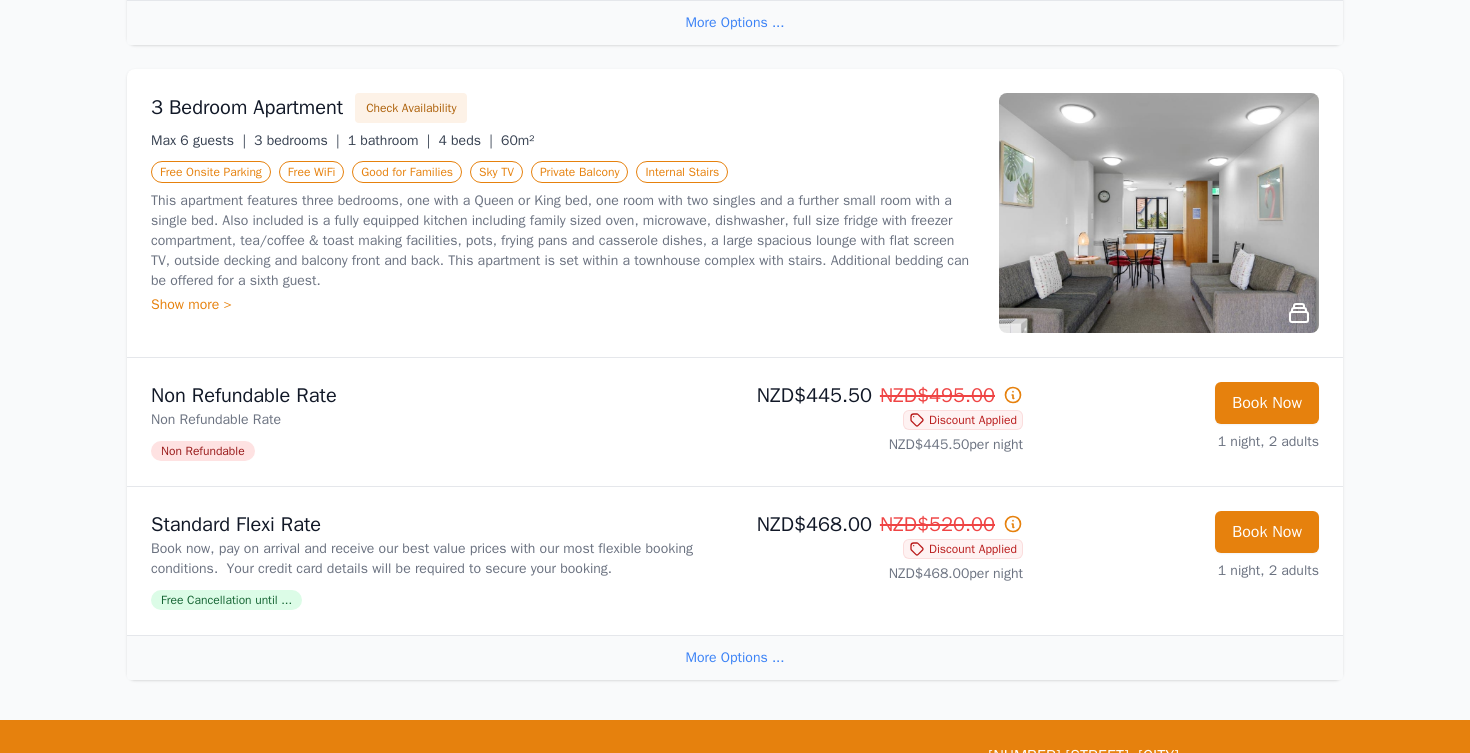click at bounding box center (1159, 213) 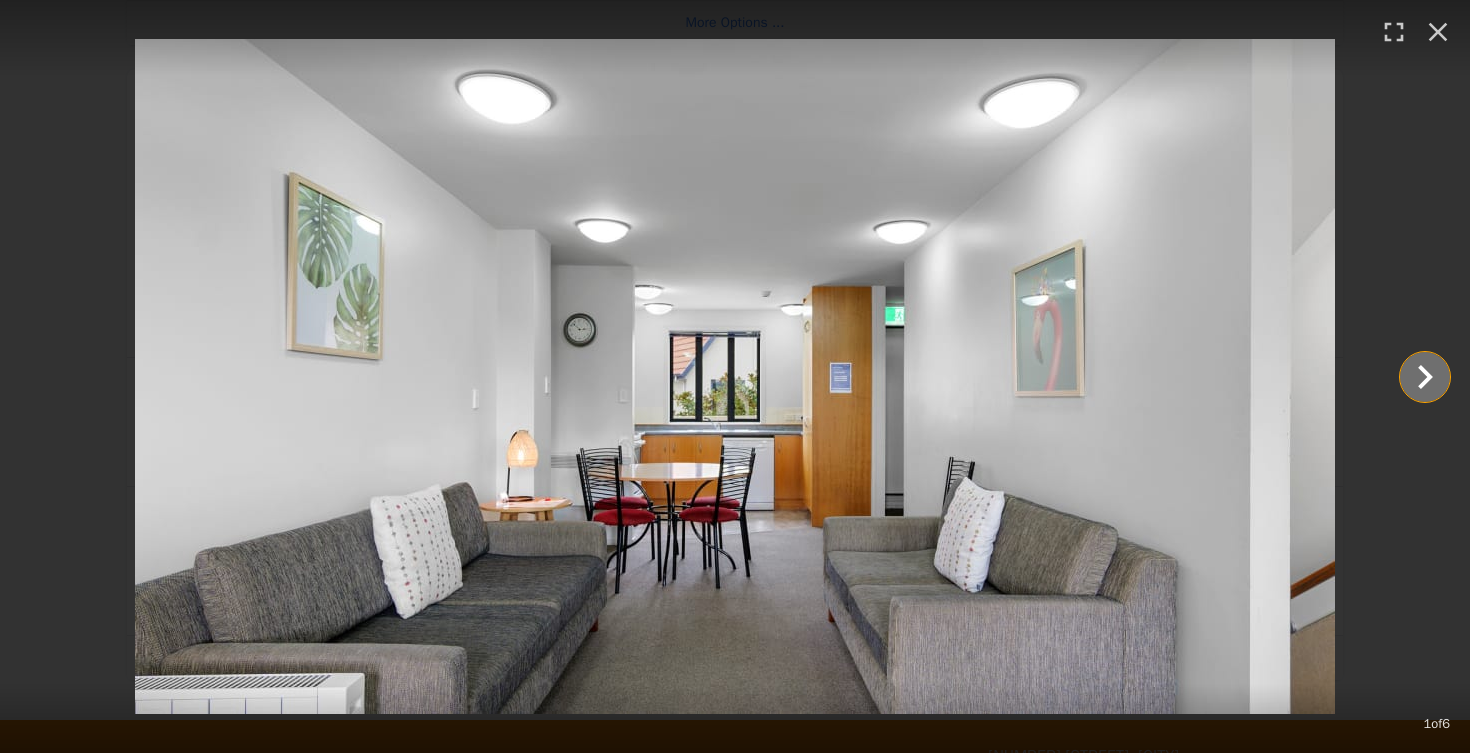 click 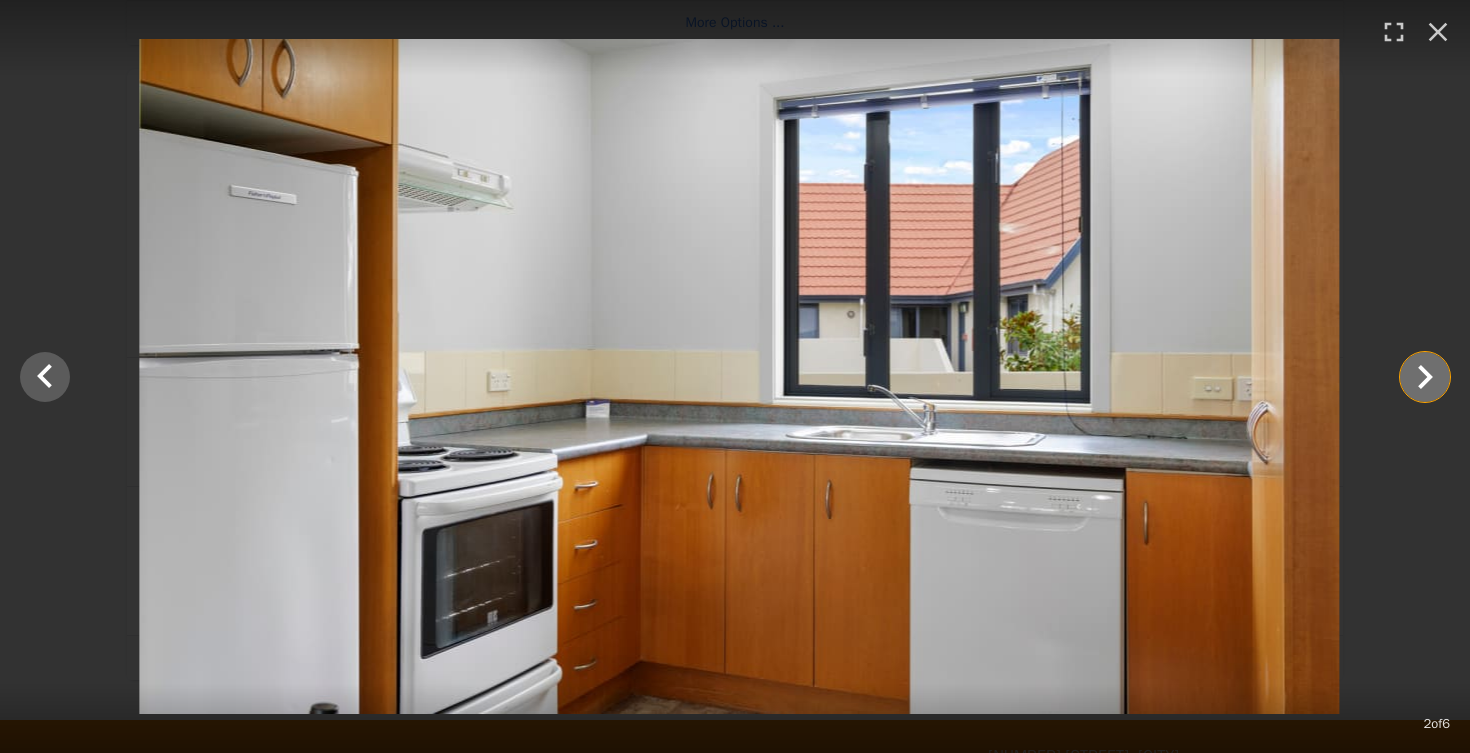click 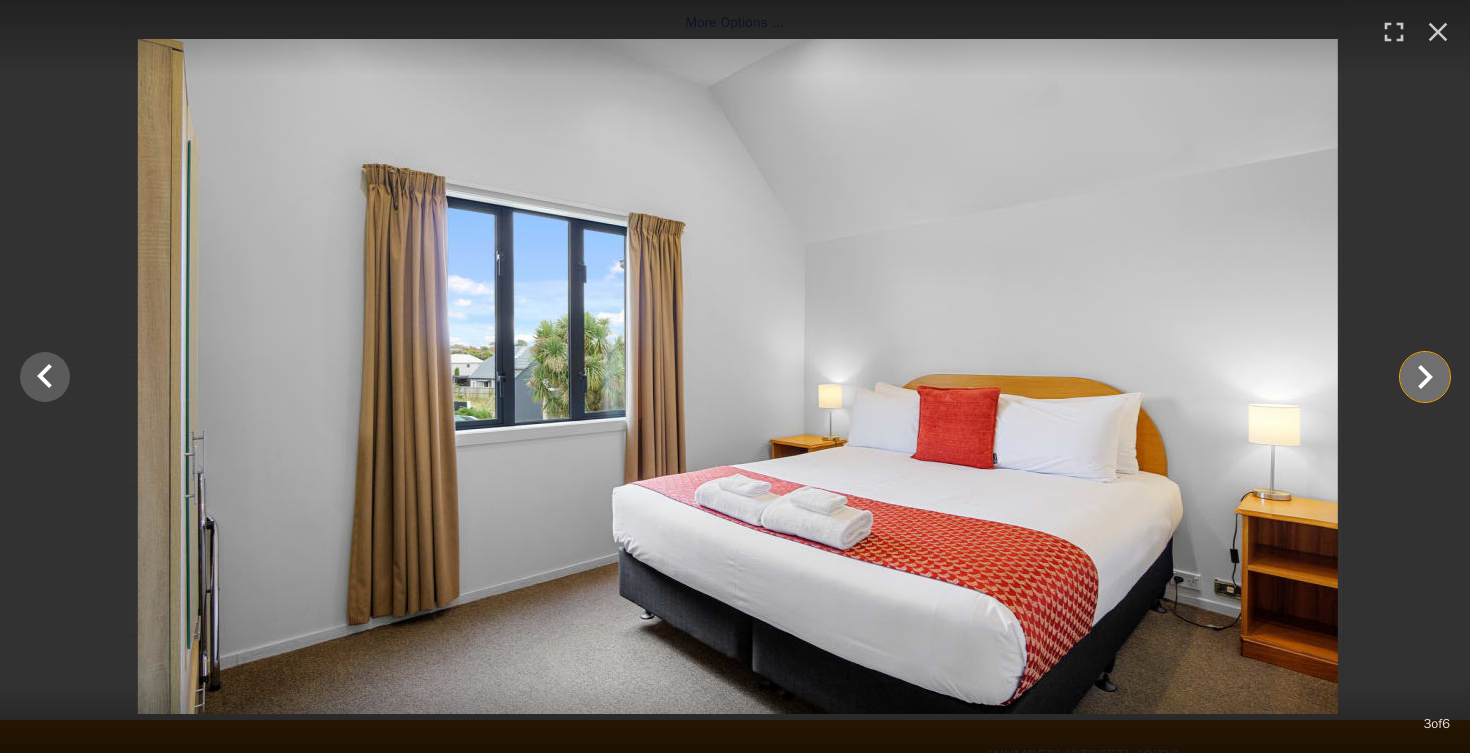 click 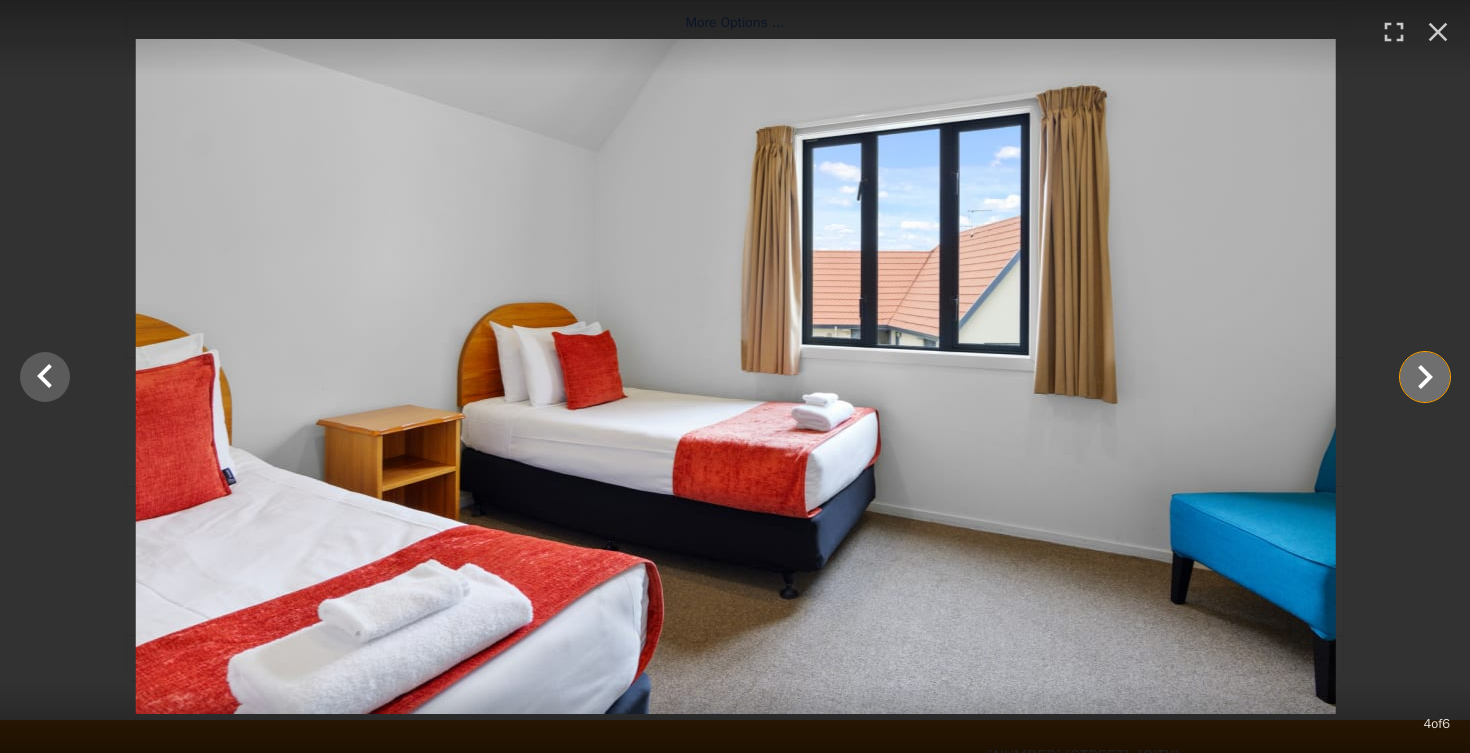 click 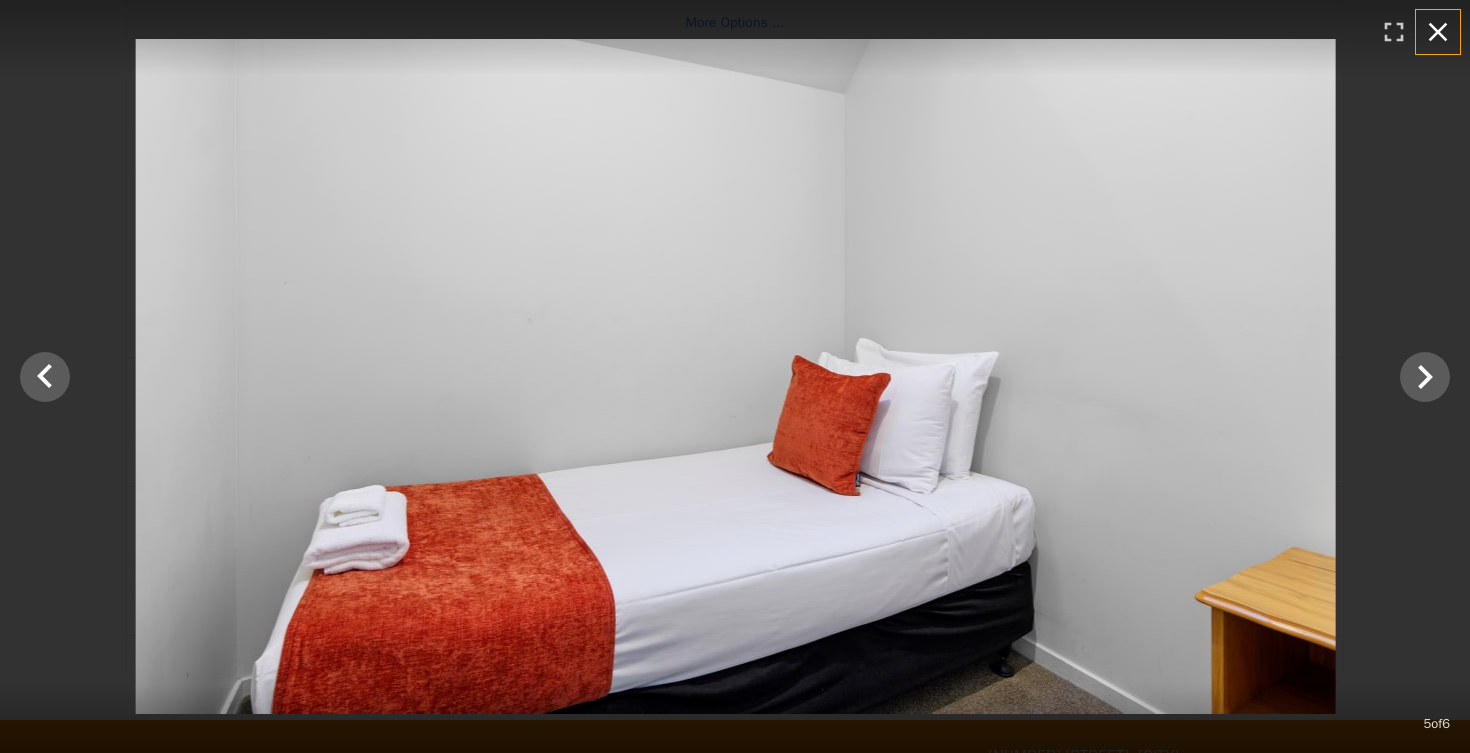 click 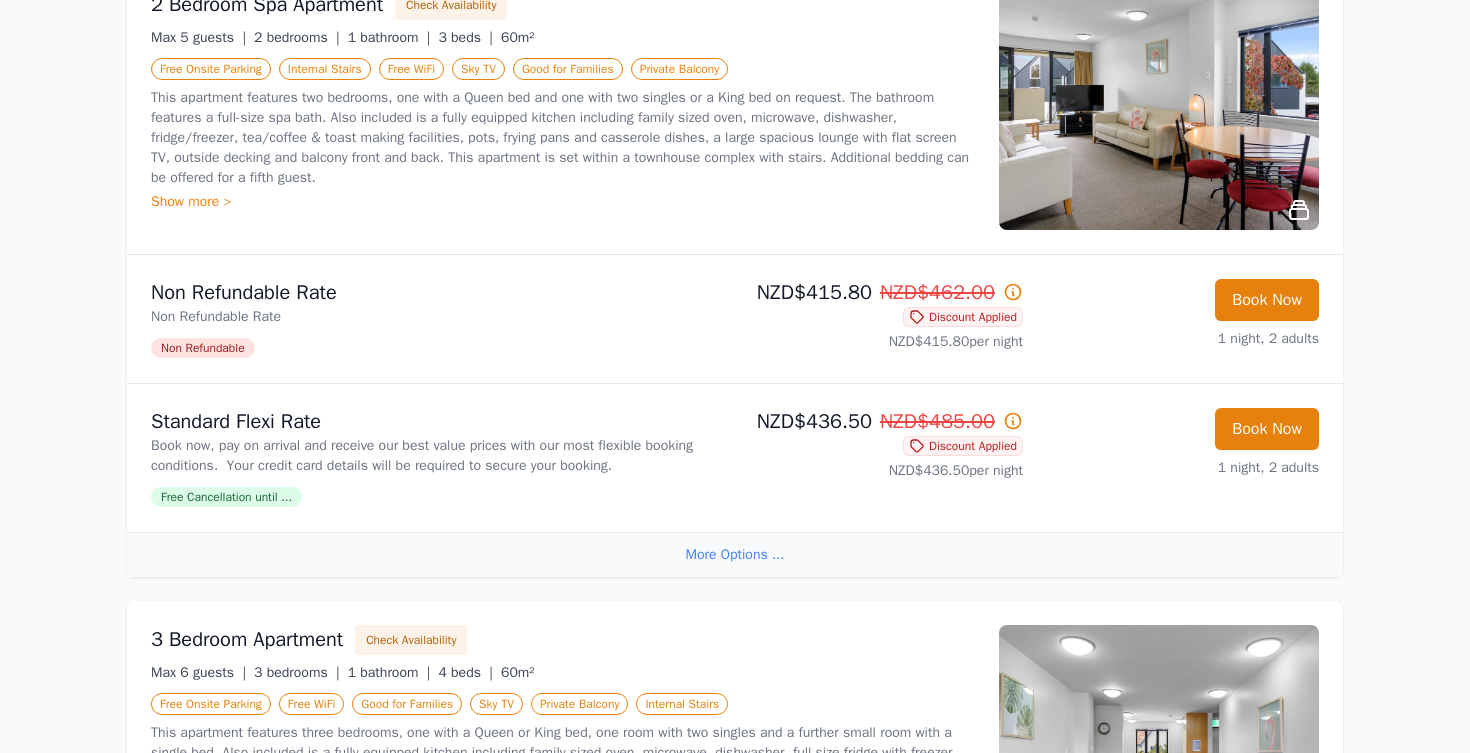 scroll, scrollTop: 2950, scrollLeft: 0, axis: vertical 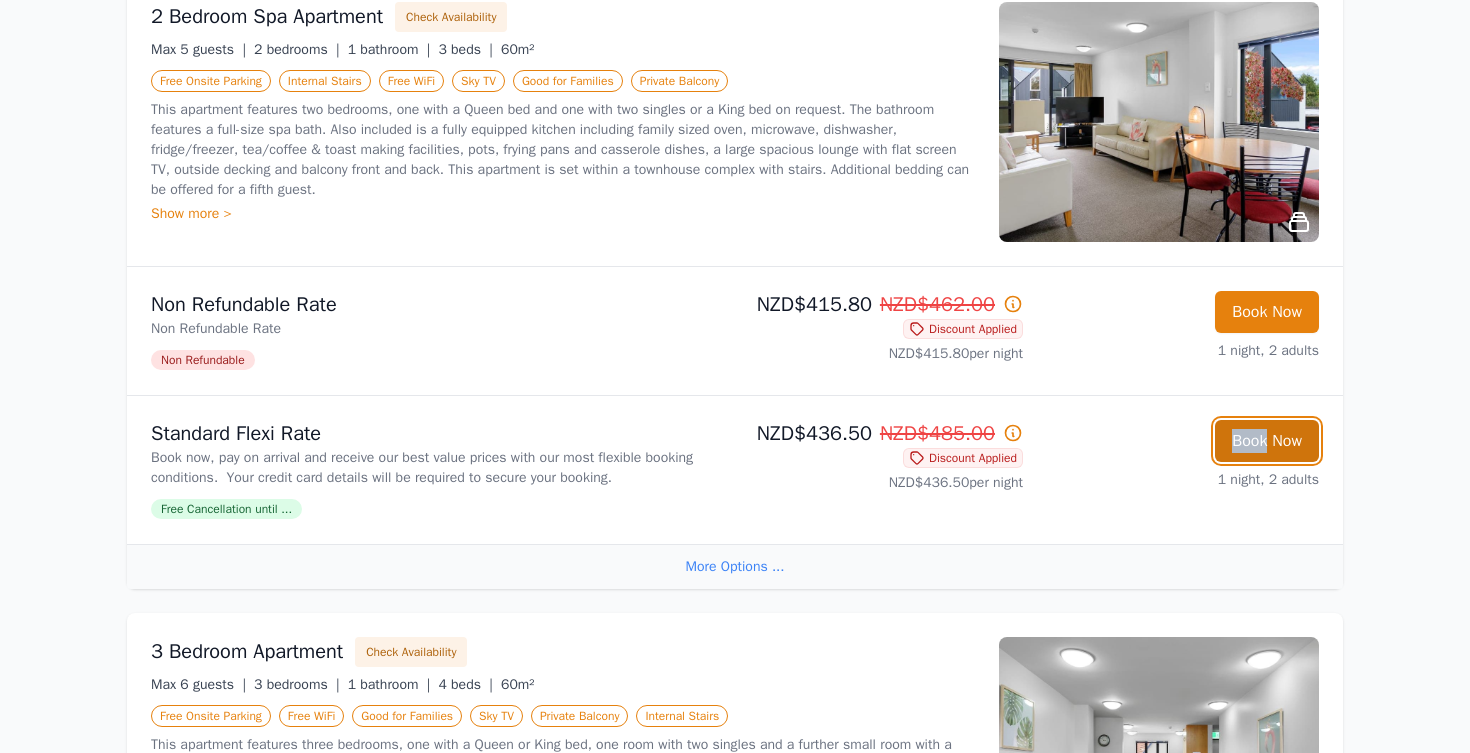 click on "Book Now" at bounding box center (1267, 441) 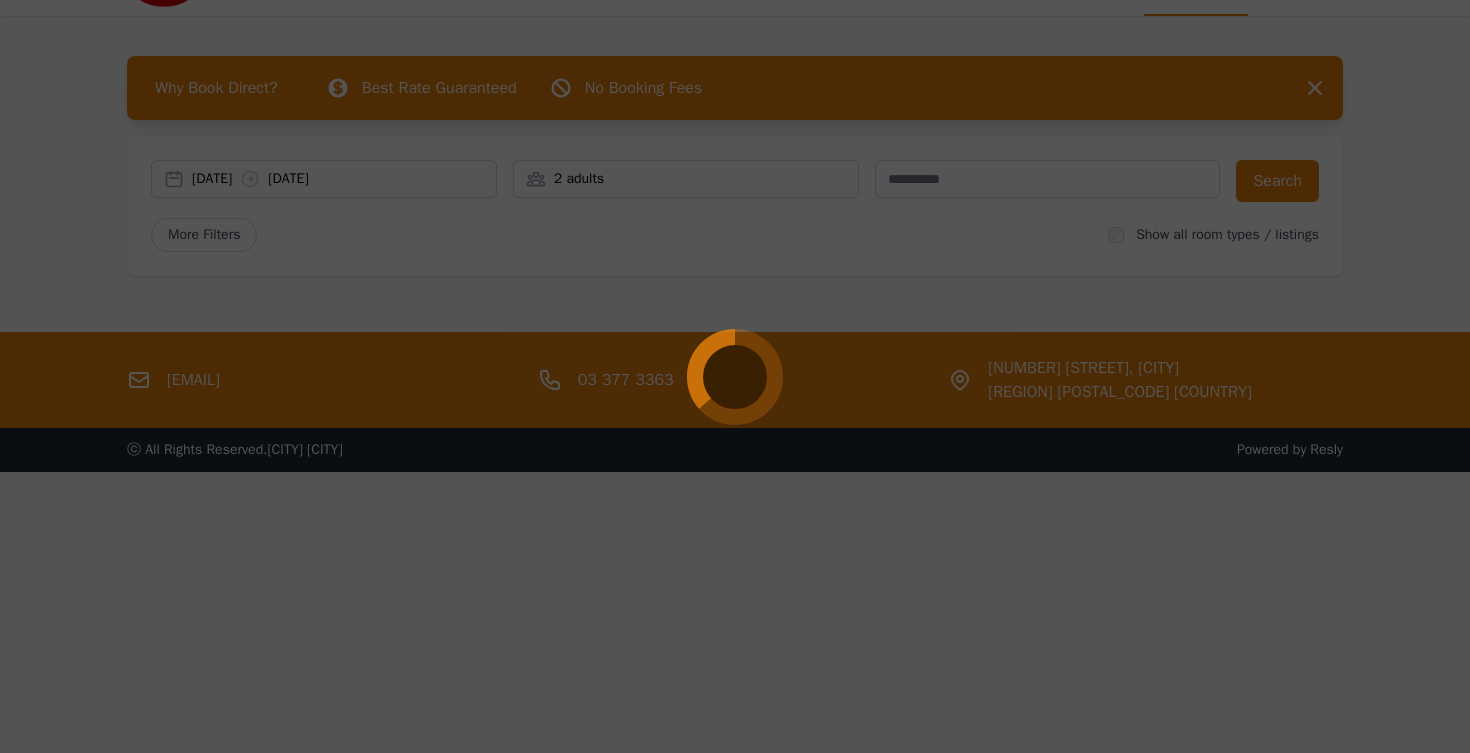 scroll, scrollTop: 96, scrollLeft: 0, axis: vertical 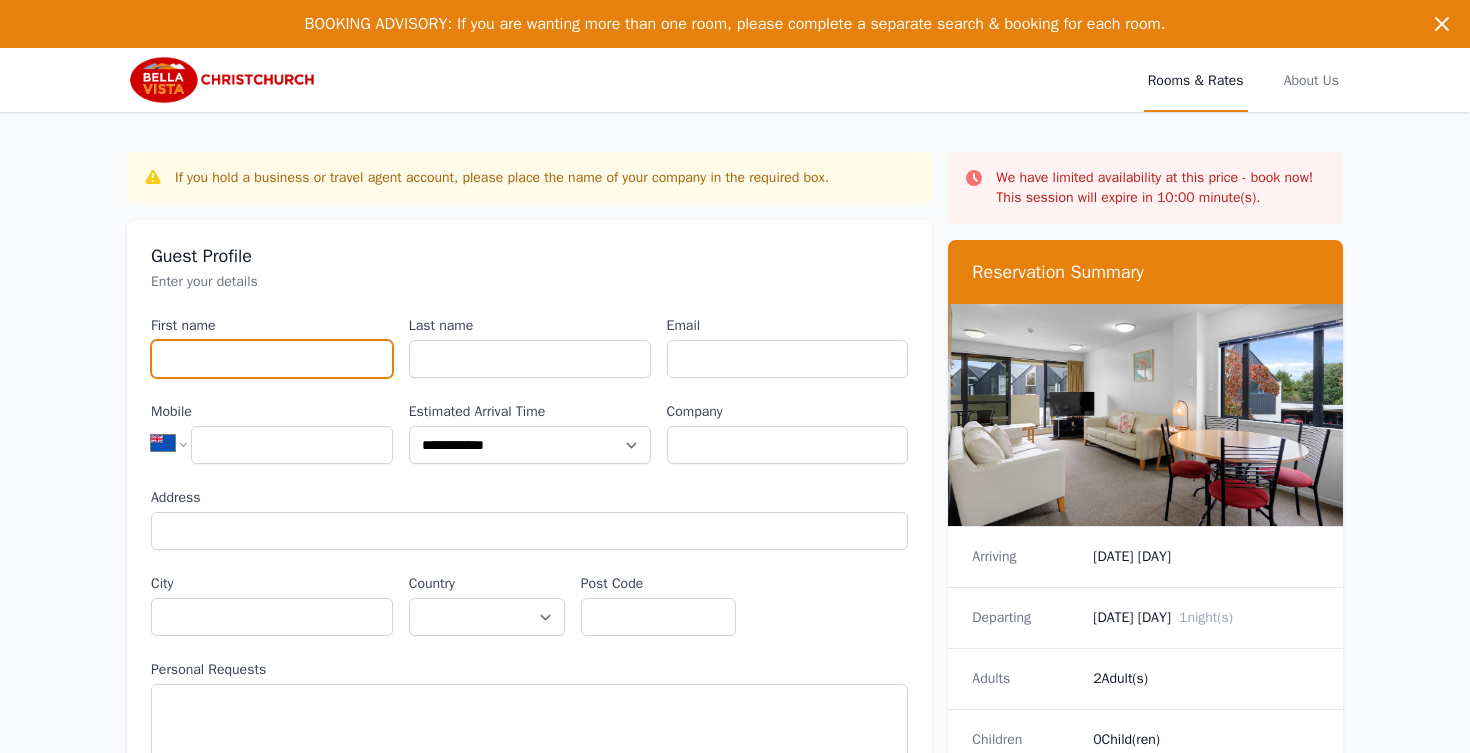 click on "First name" at bounding box center (272, 359) 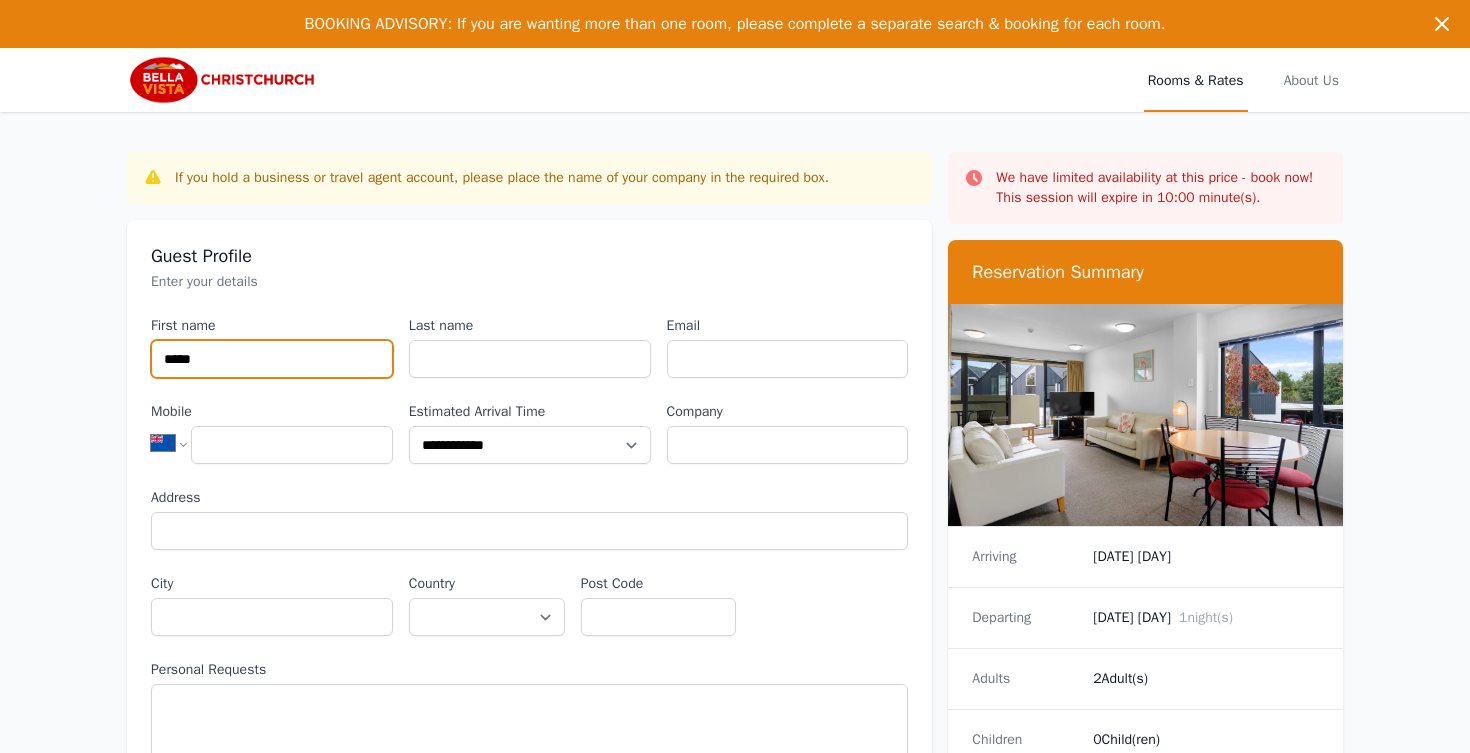 type on "*****" 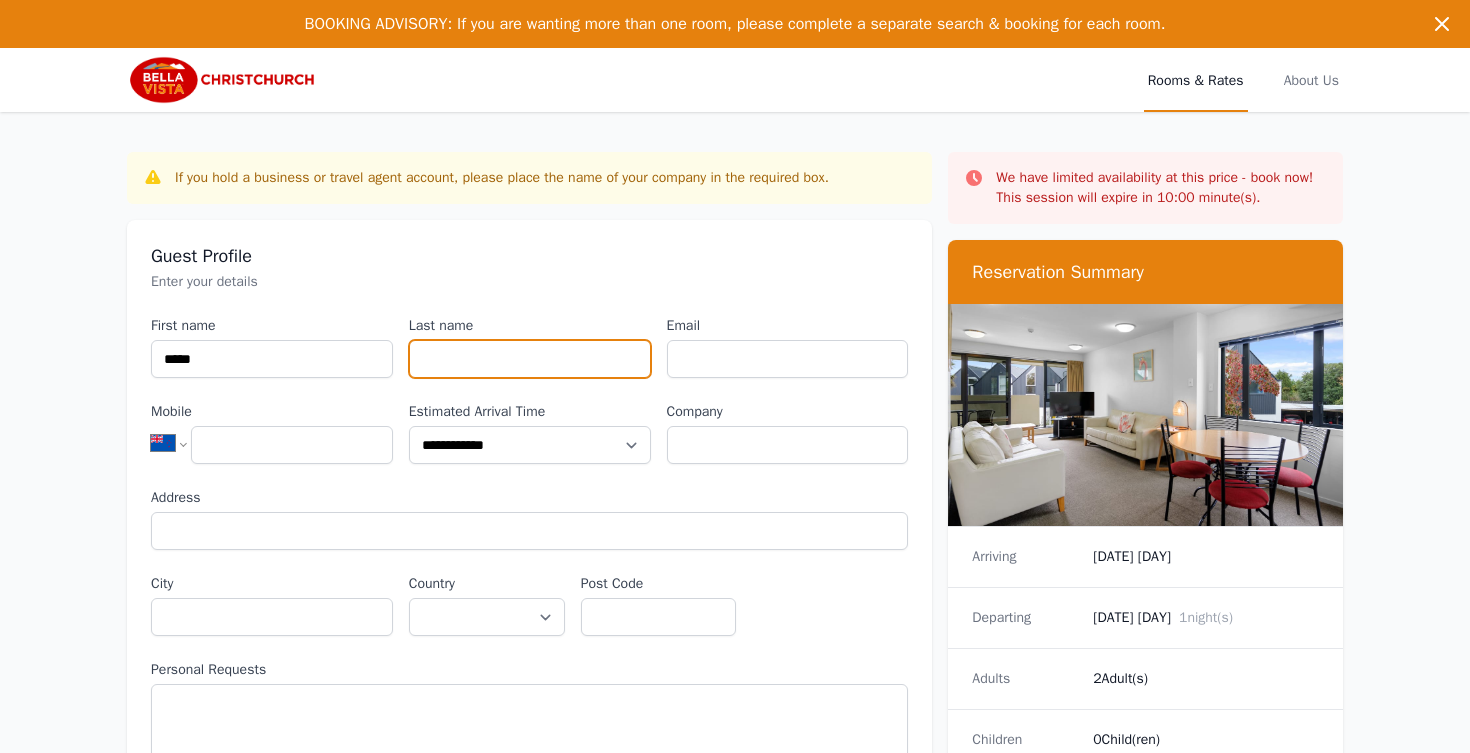 click on "Last name" at bounding box center [530, 359] 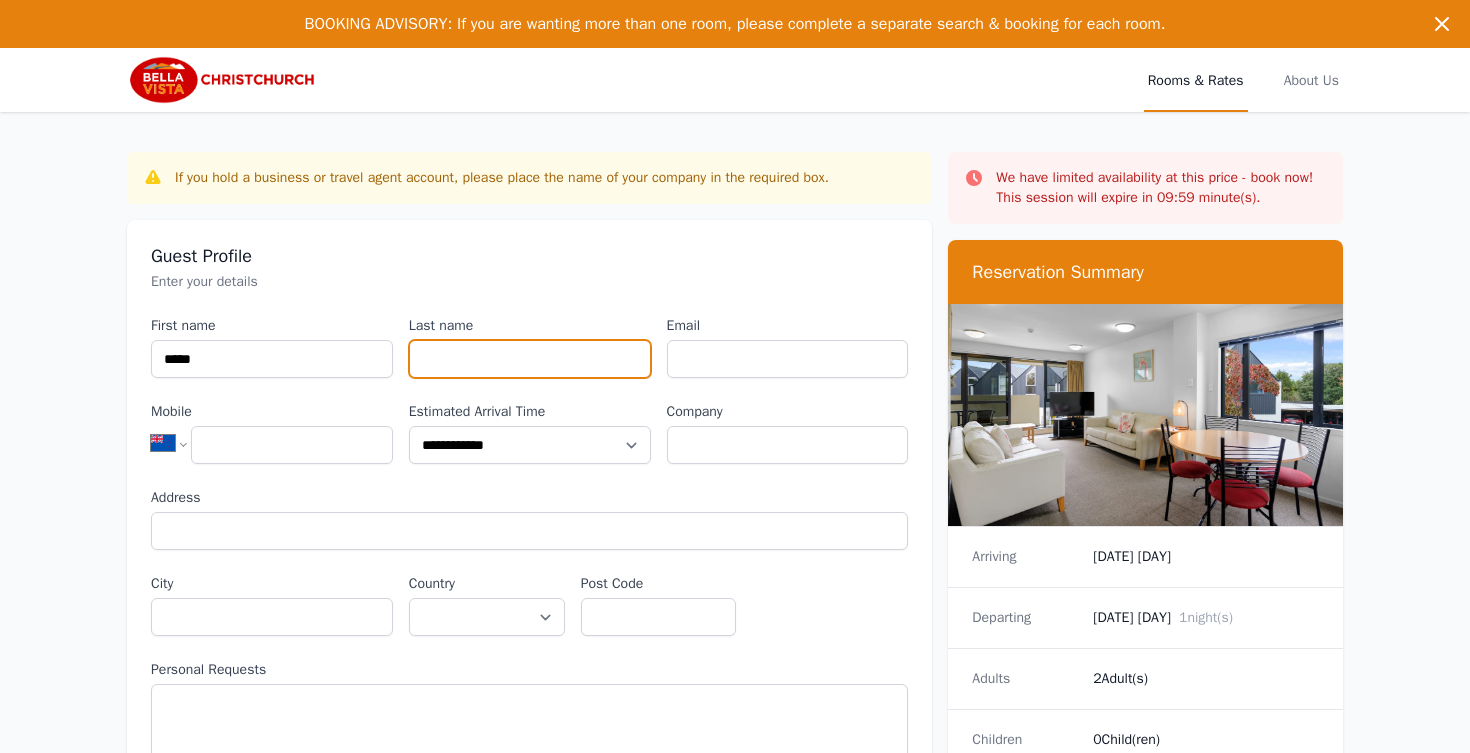scroll, scrollTop: 96, scrollLeft: 0, axis: vertical 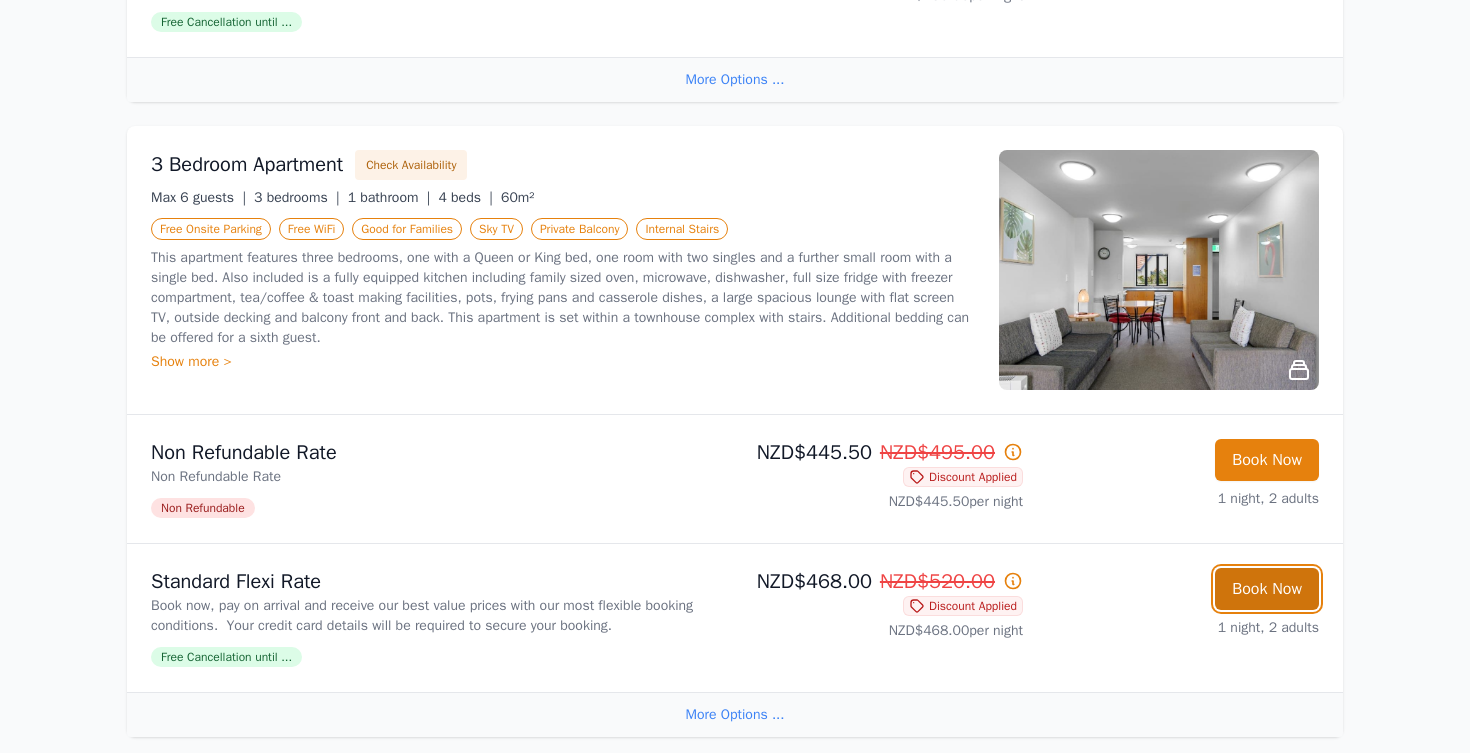 click on "Book Now" at bounding box center (1267, 589) 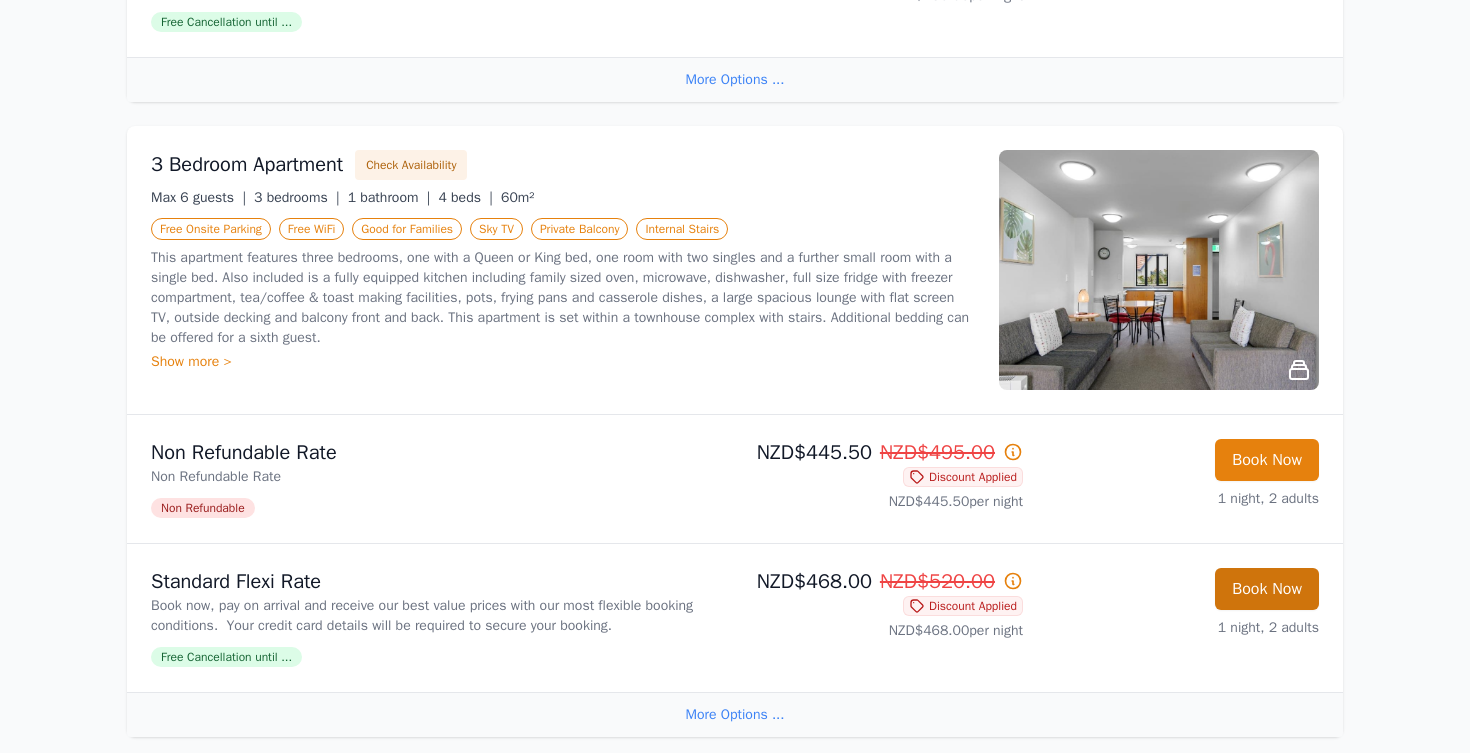 select on "**" 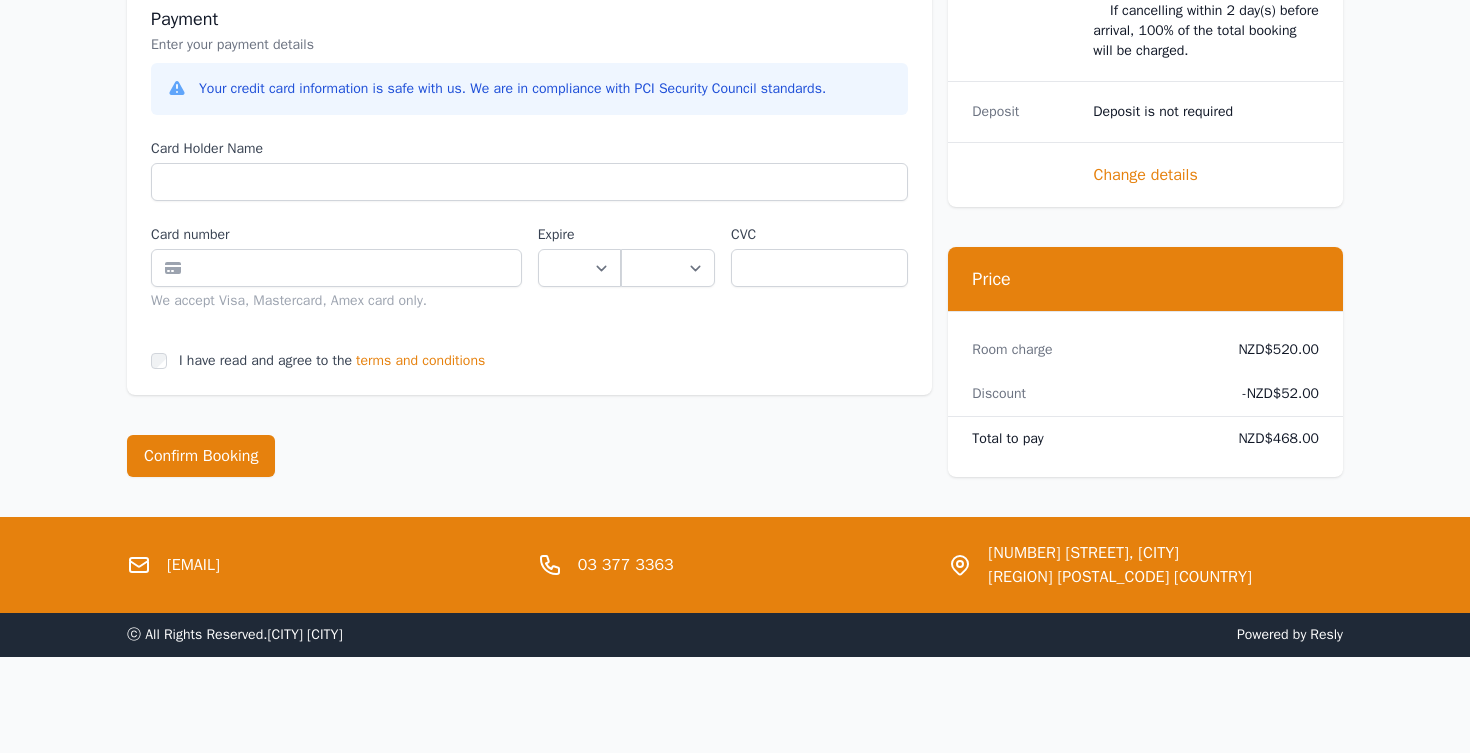 scroll, scrollTop: 0, scrollLeft: 0, axis: both 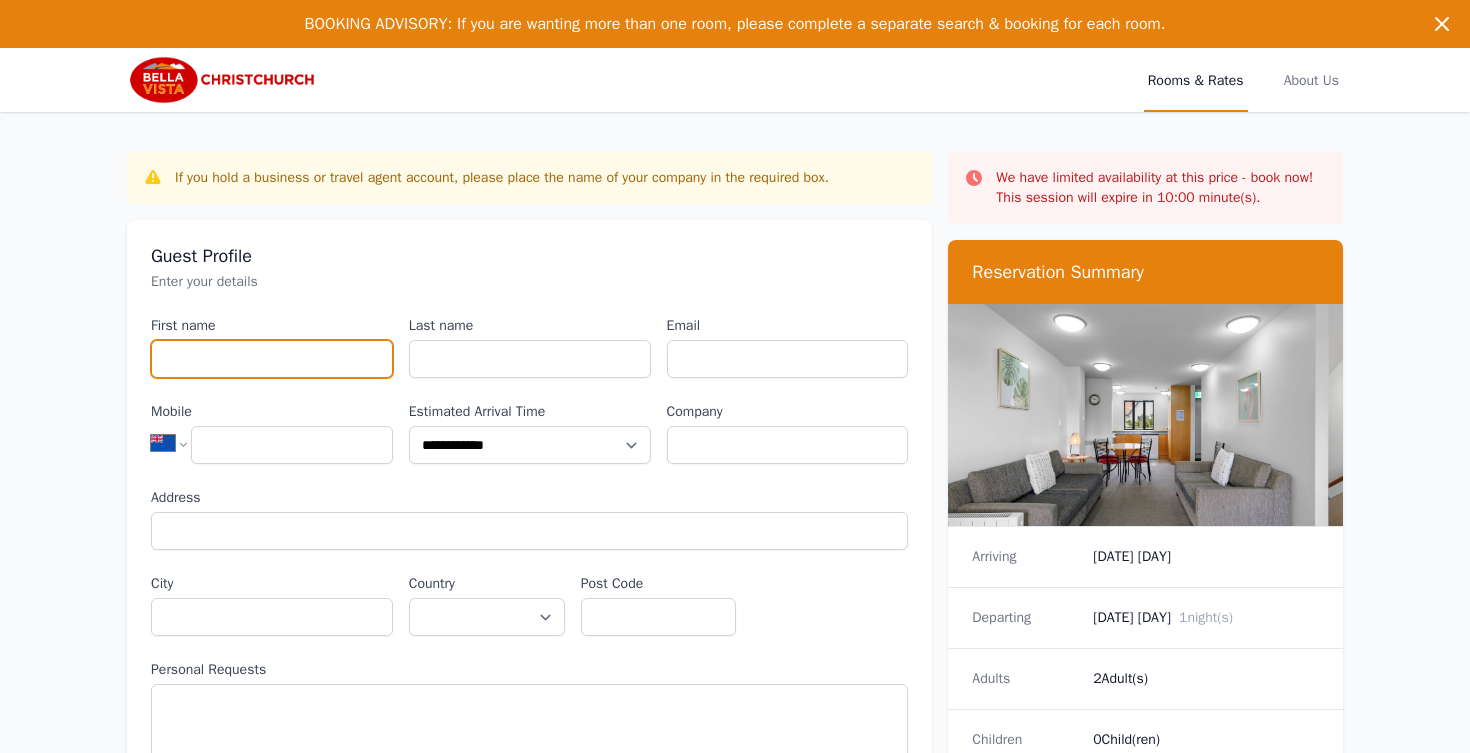 click on "First name" at bounding box center [272, 359] 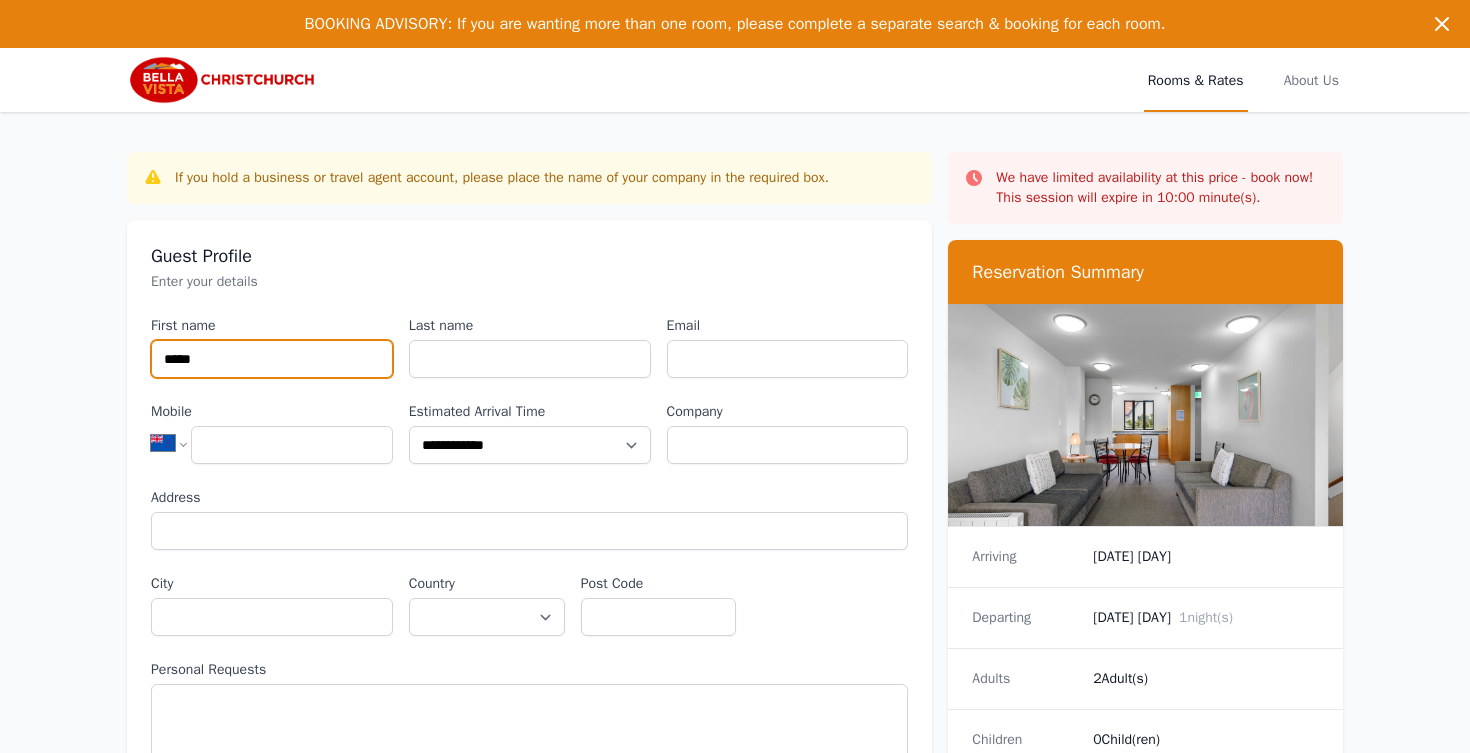 type on "*****" 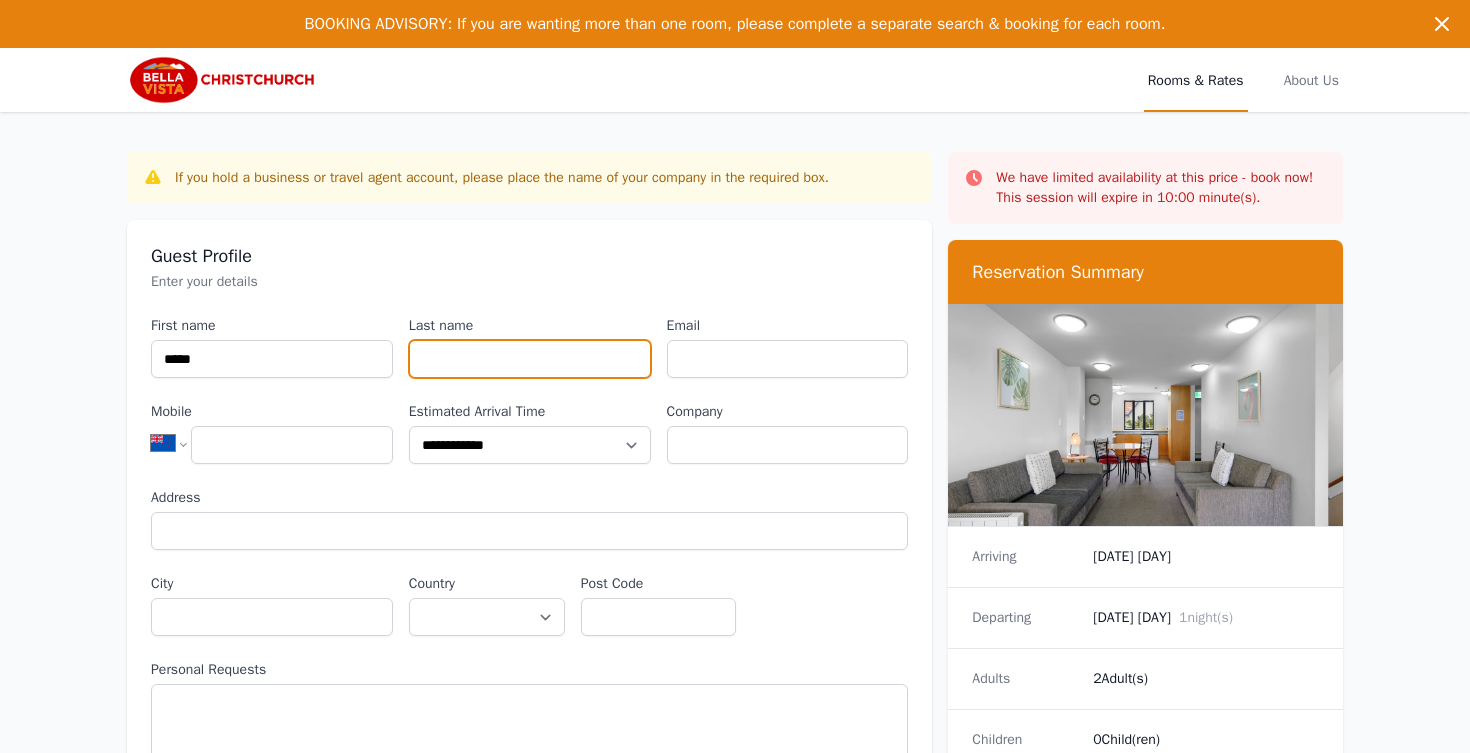 click on "Last name" at bounding box center (530, 359) 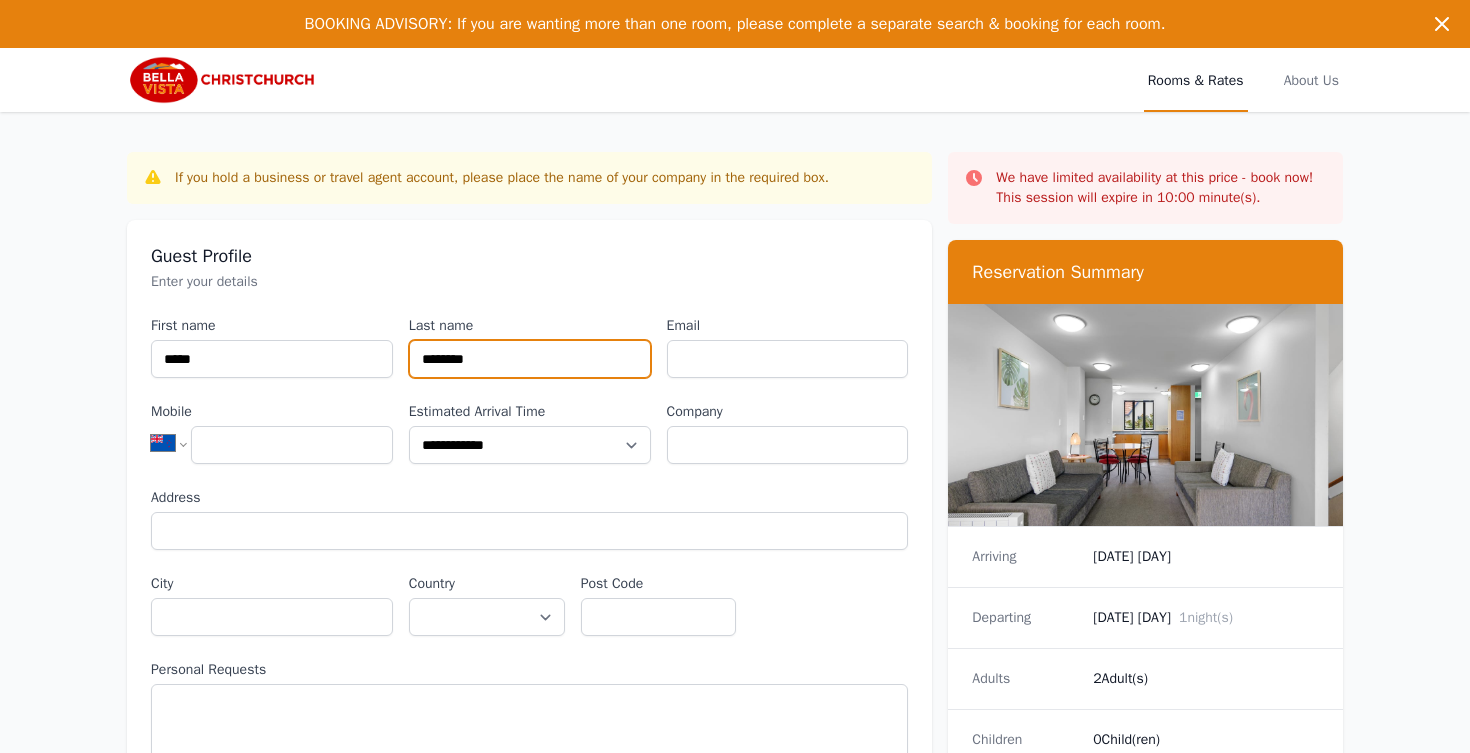 type on "********" 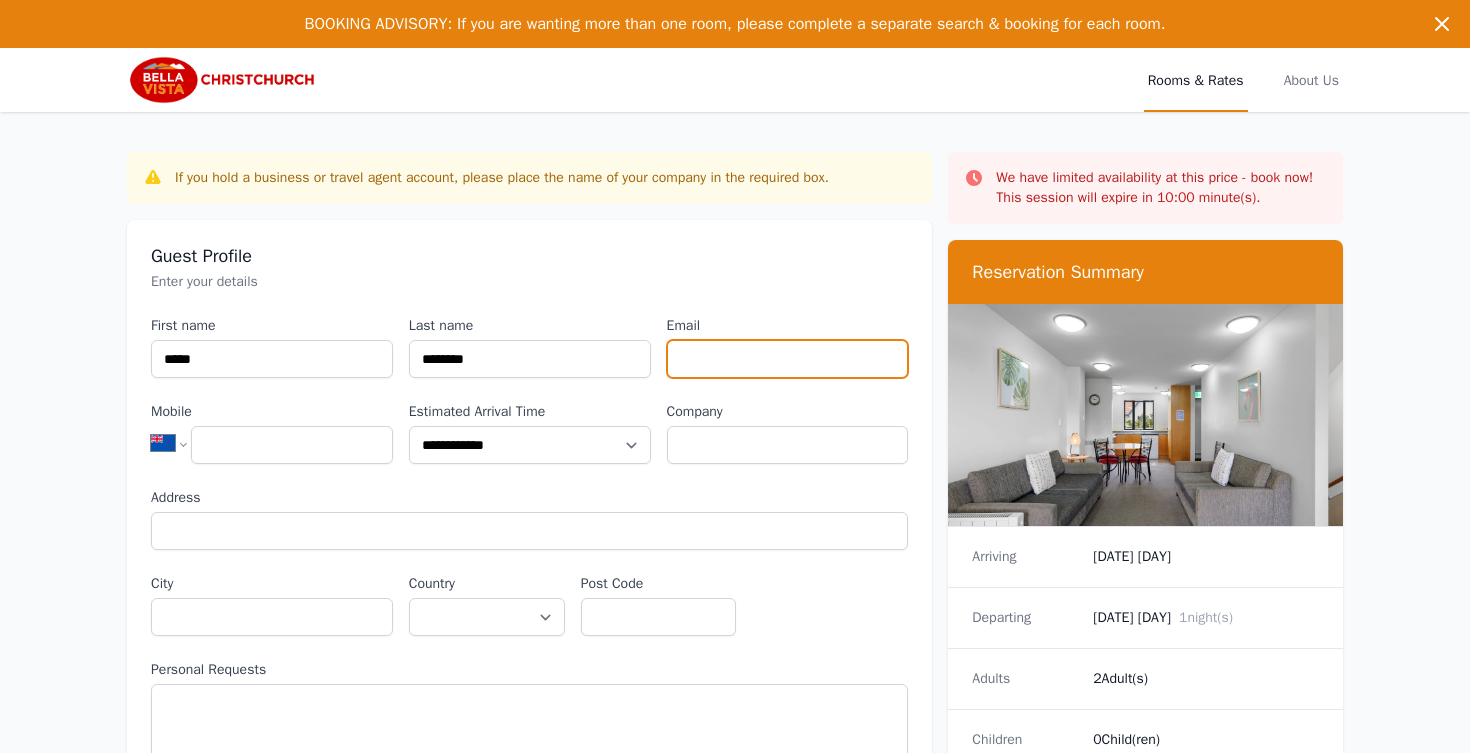 click on "Email" at bounding box center [788, 359] 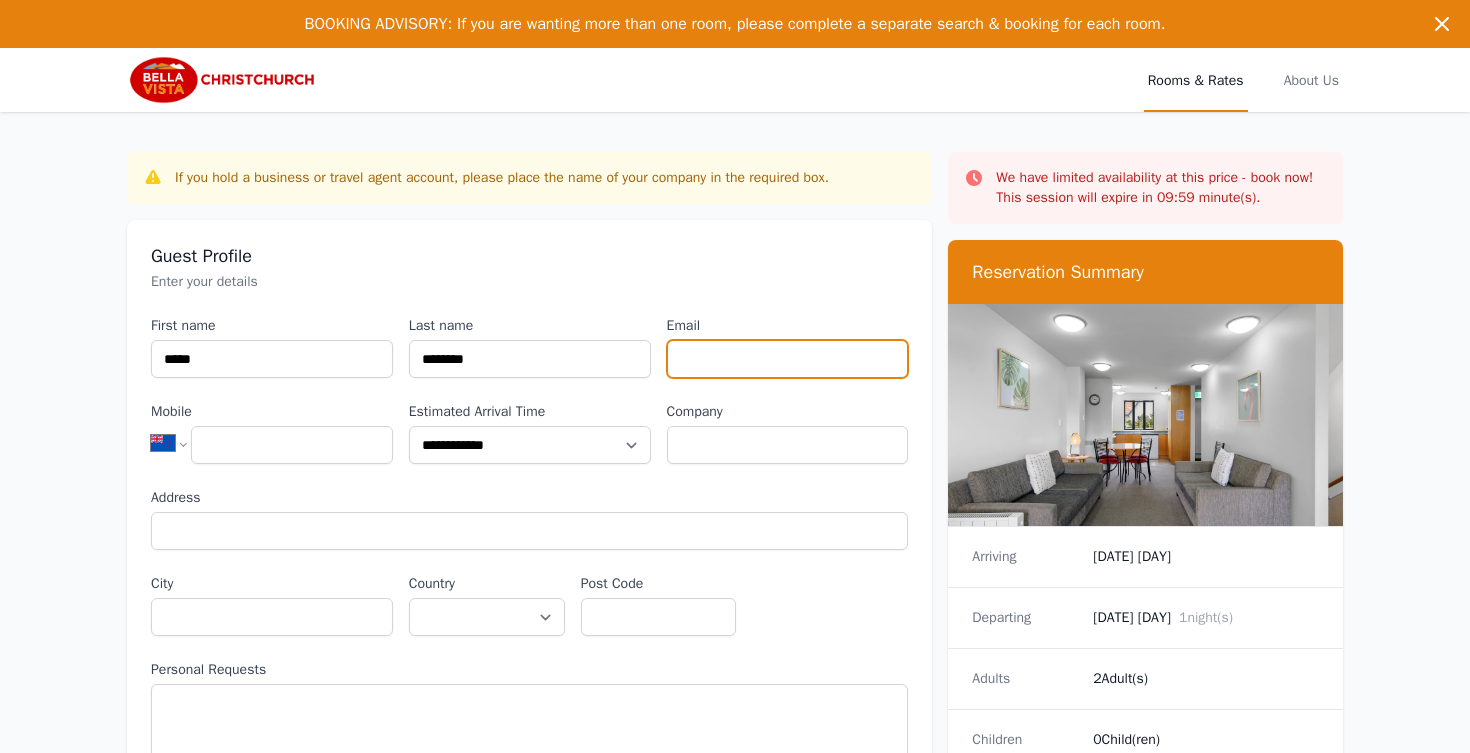 type on "**********" 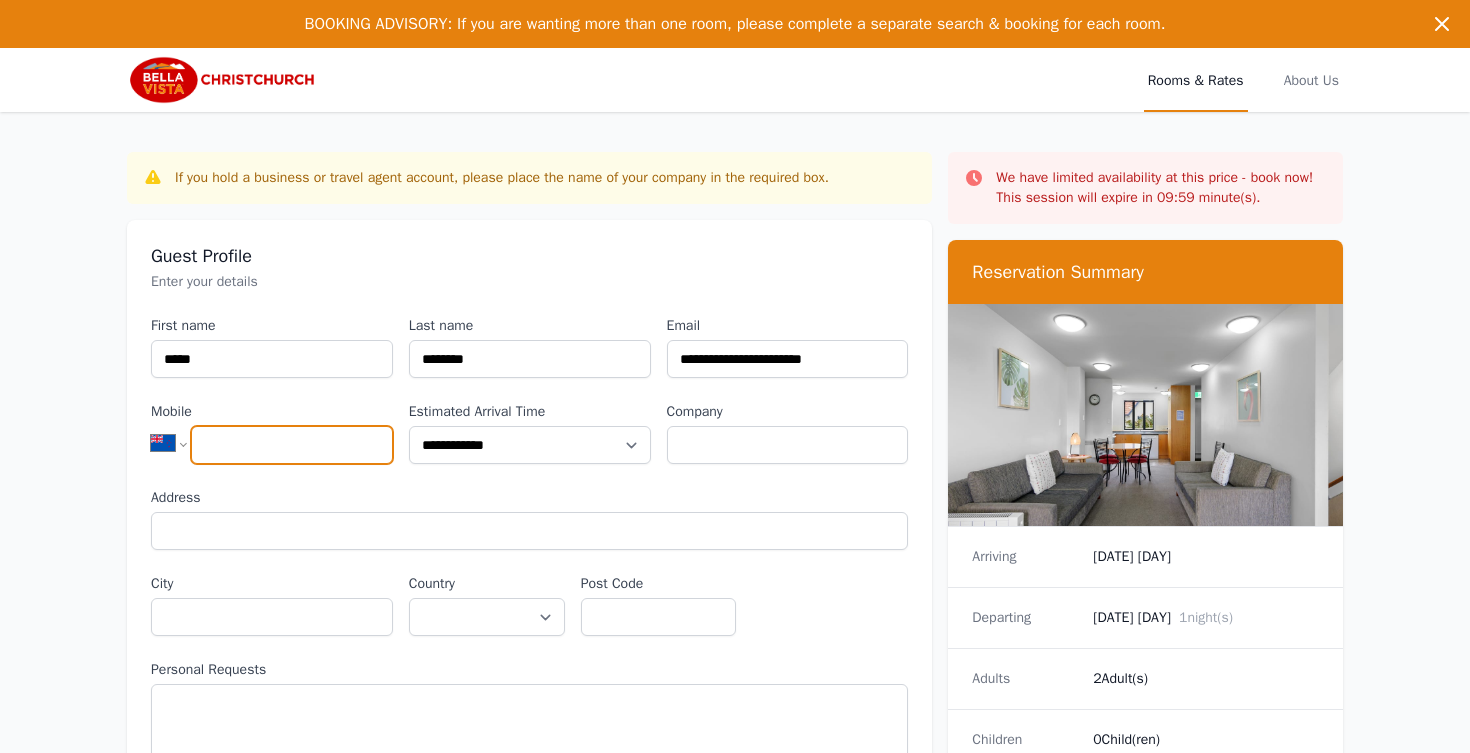 click on "Mobile" at bounding box center (292, 445) 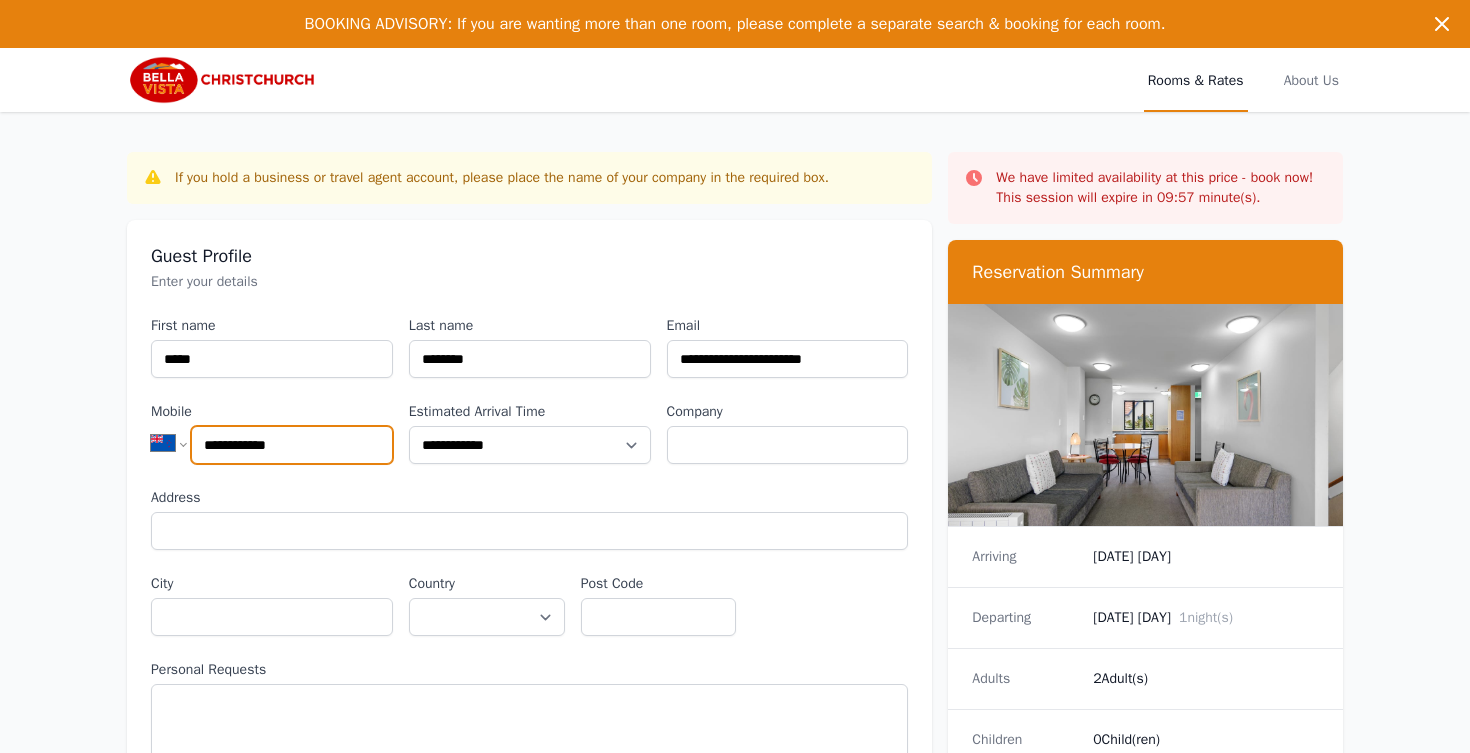 type on "**********" 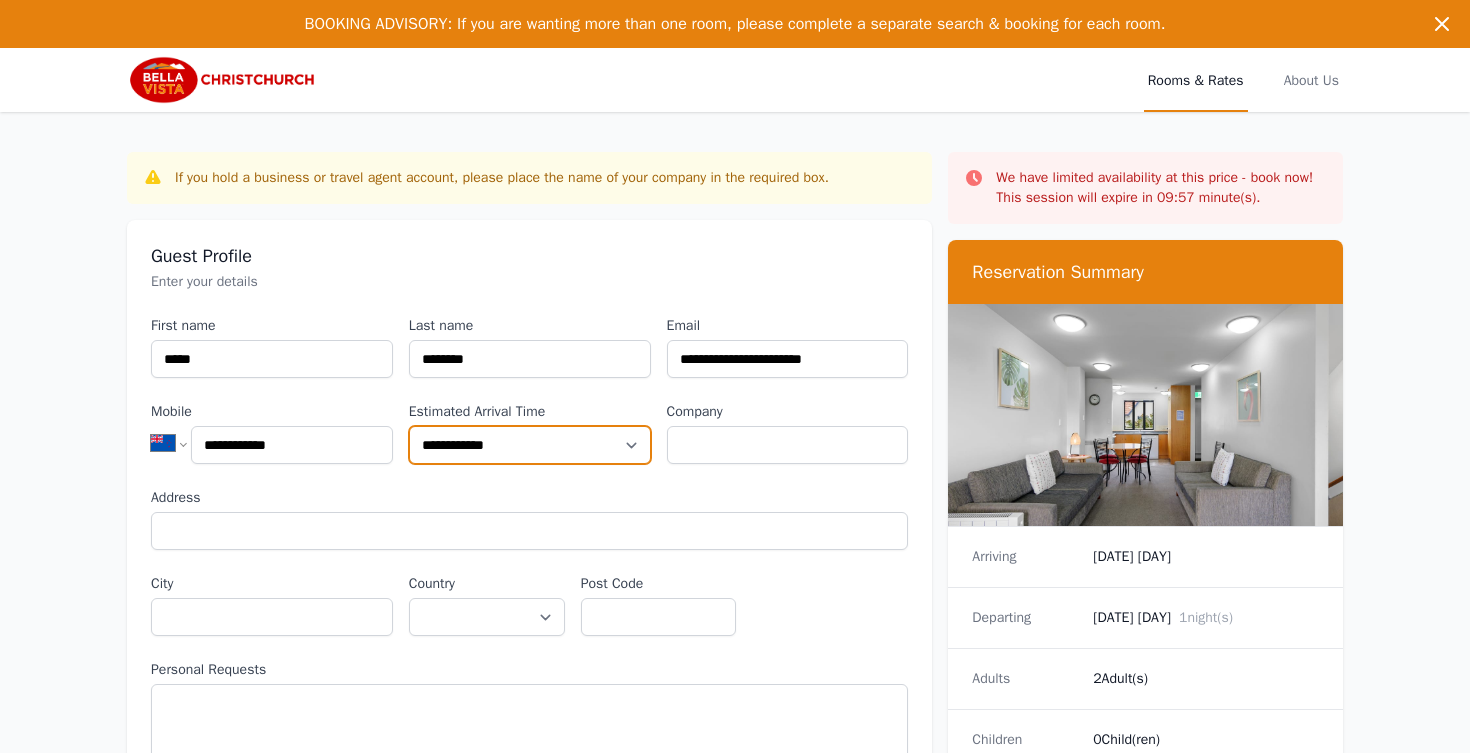 click on "**********" at bounding box center (530, 445) 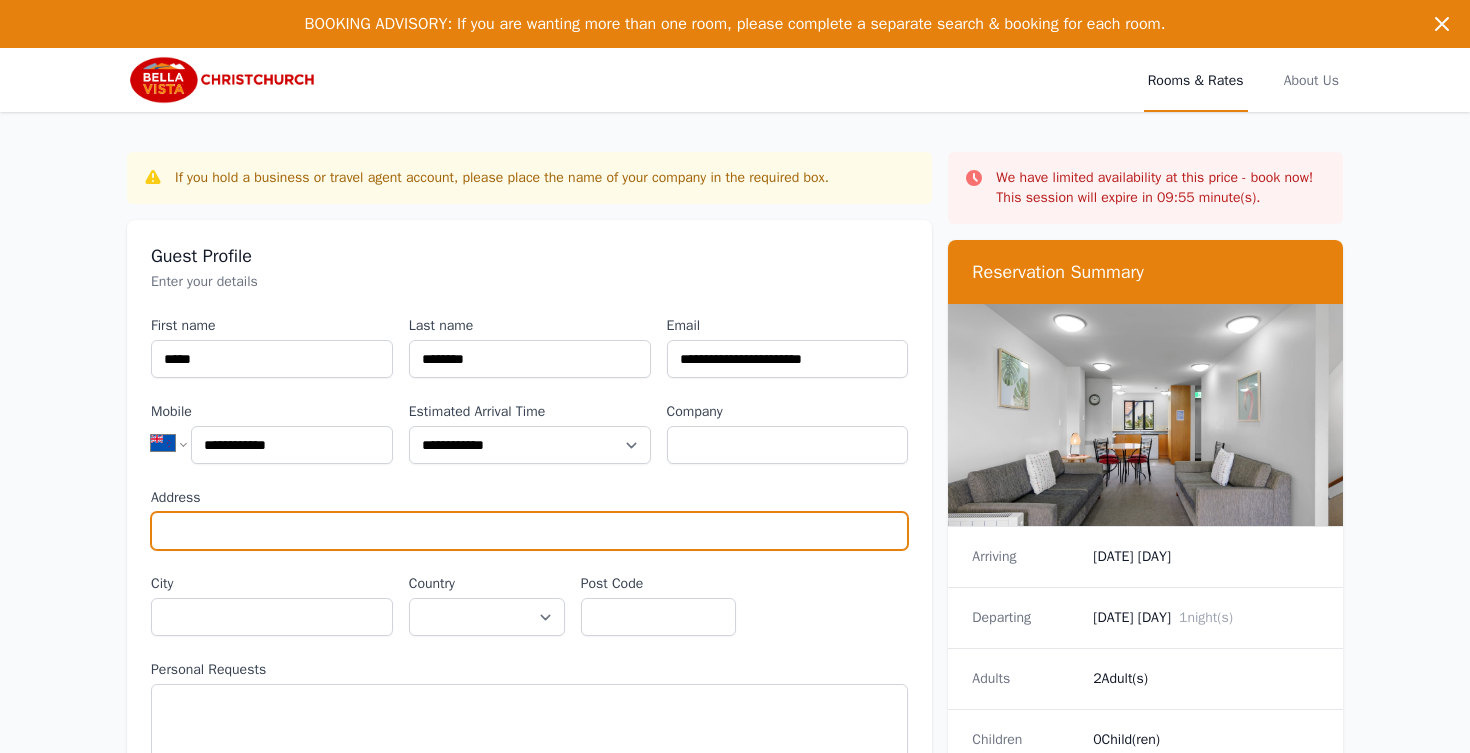 click on "Address" at bounding box center [529, 531] 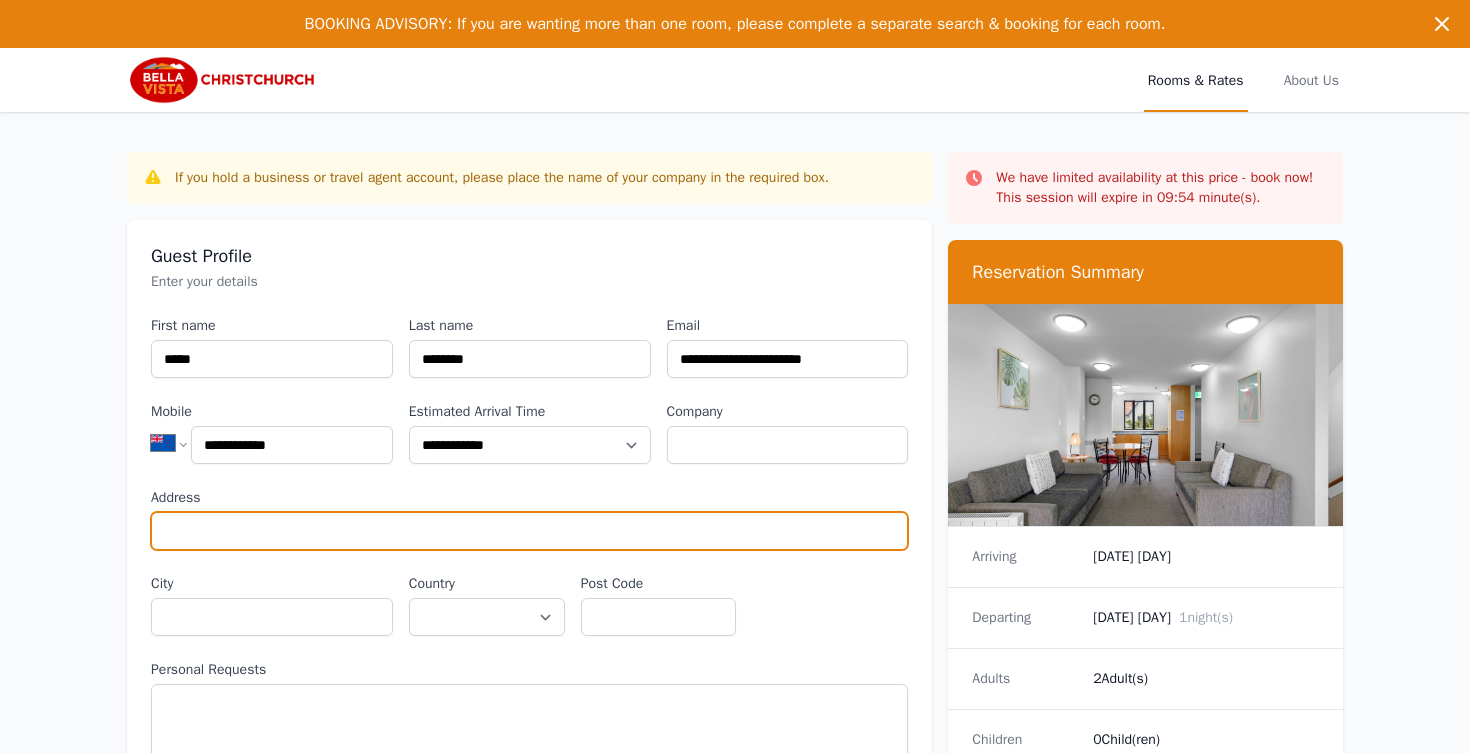 type on "**********" 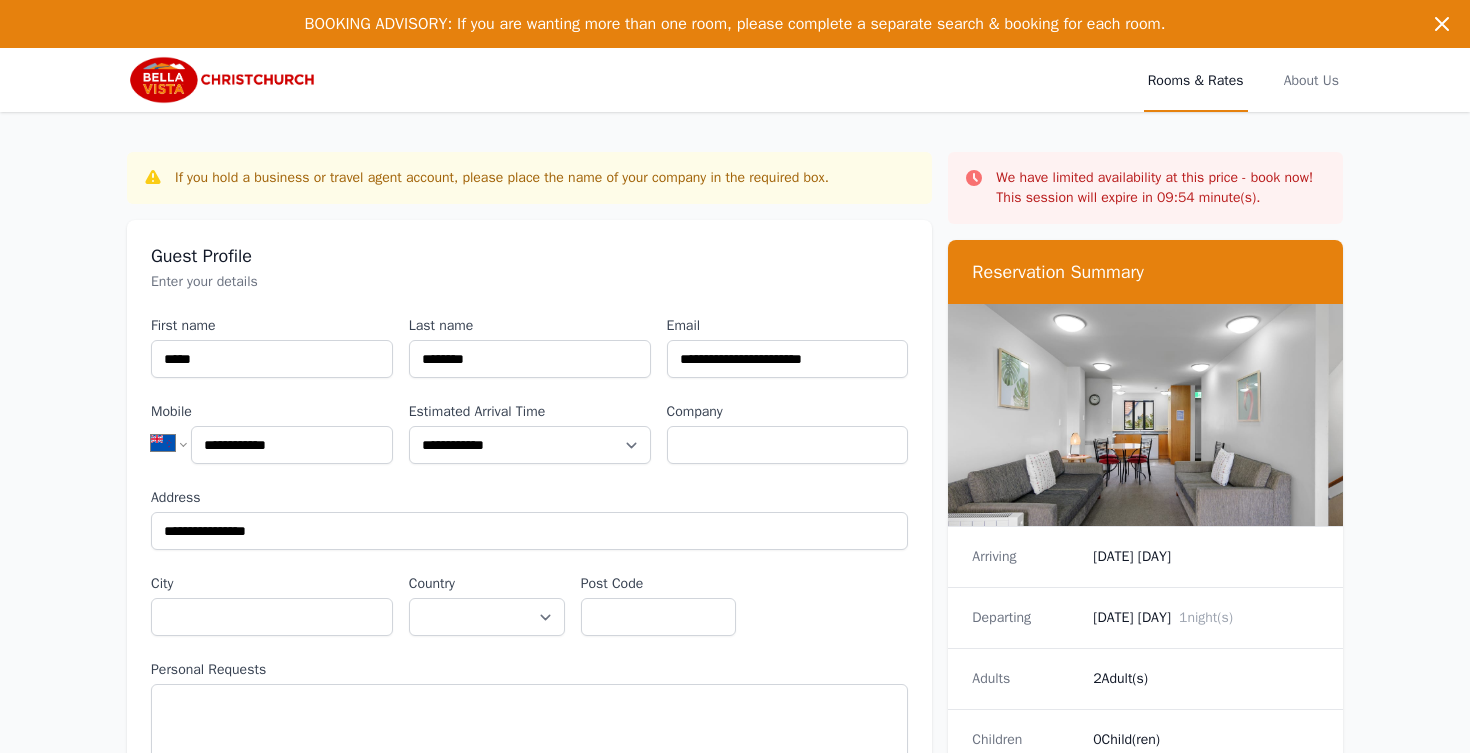 select on "**********" 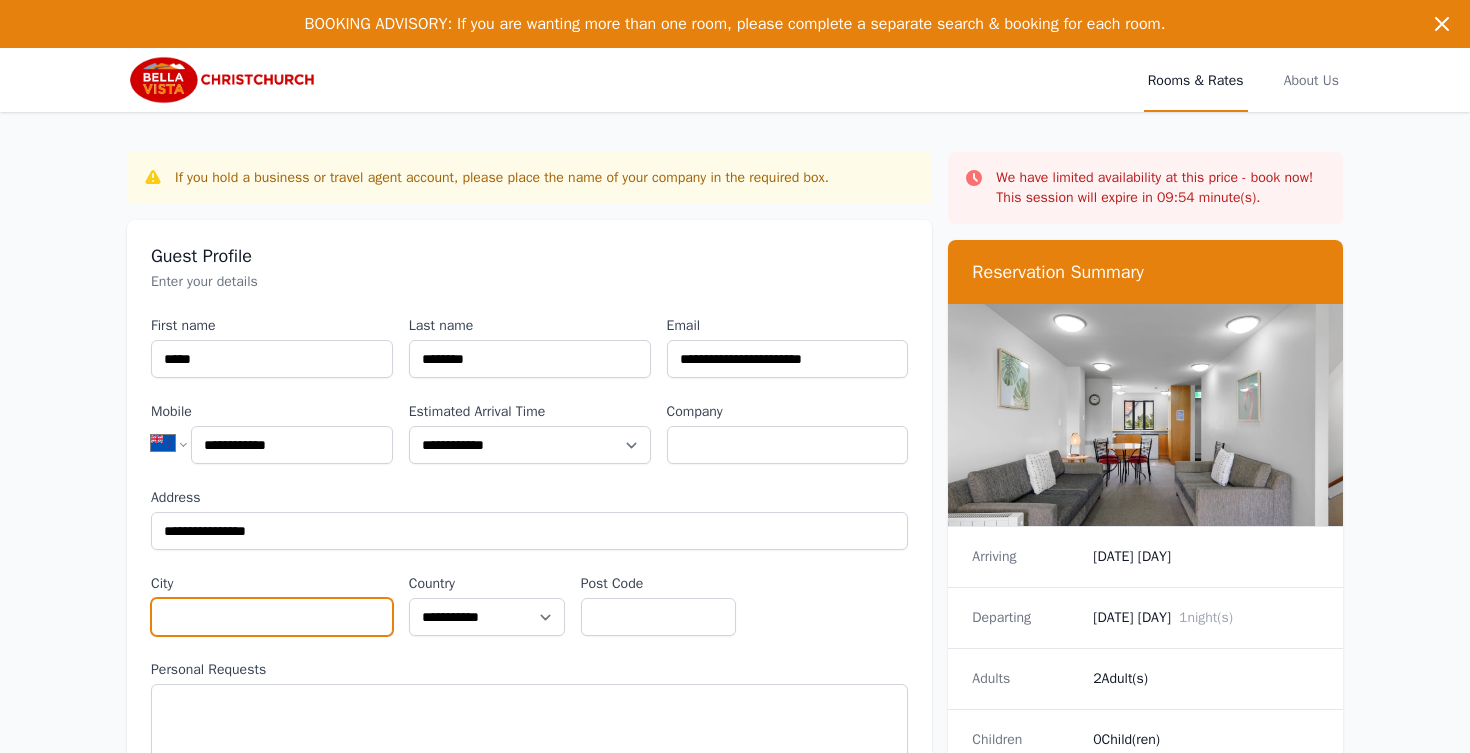 click on "City" at bounding box center [272, 617] 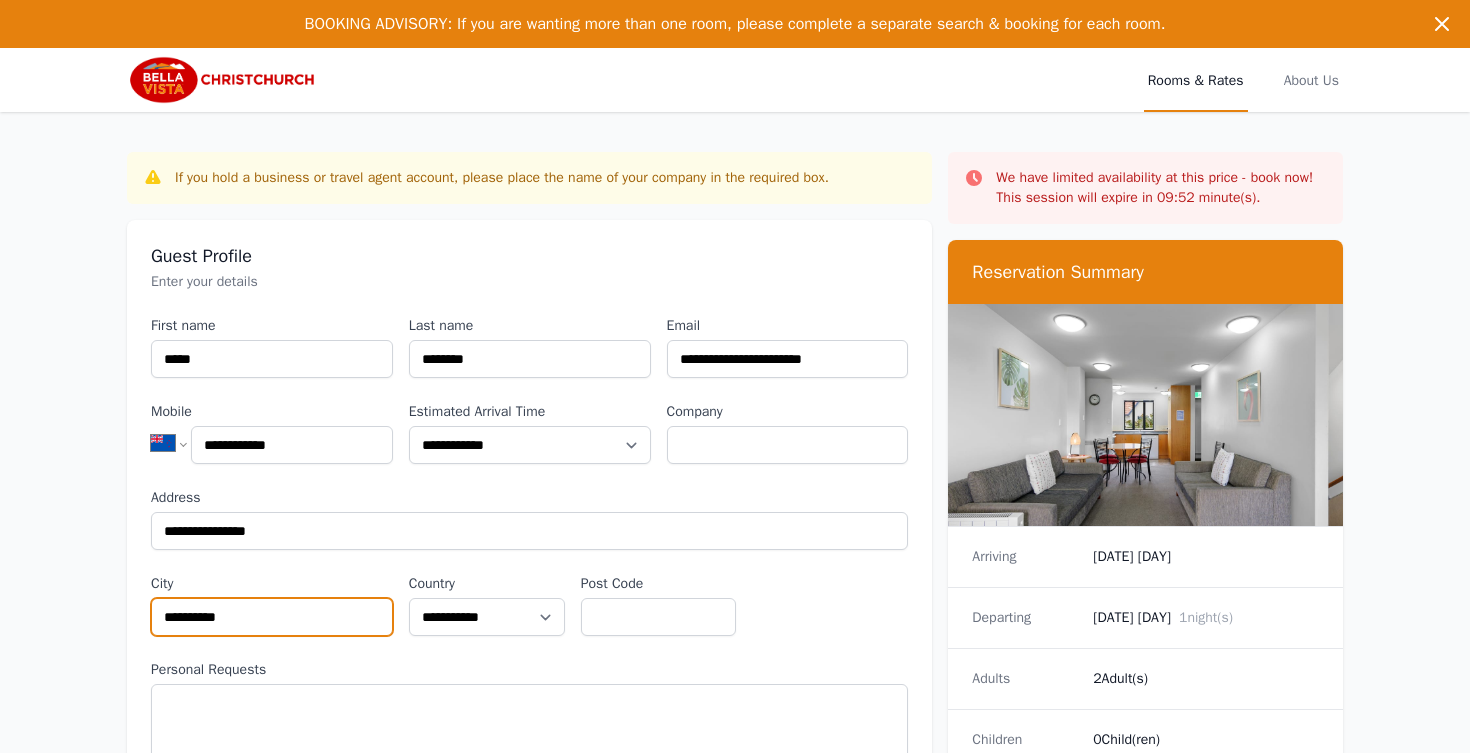 type on "**********" 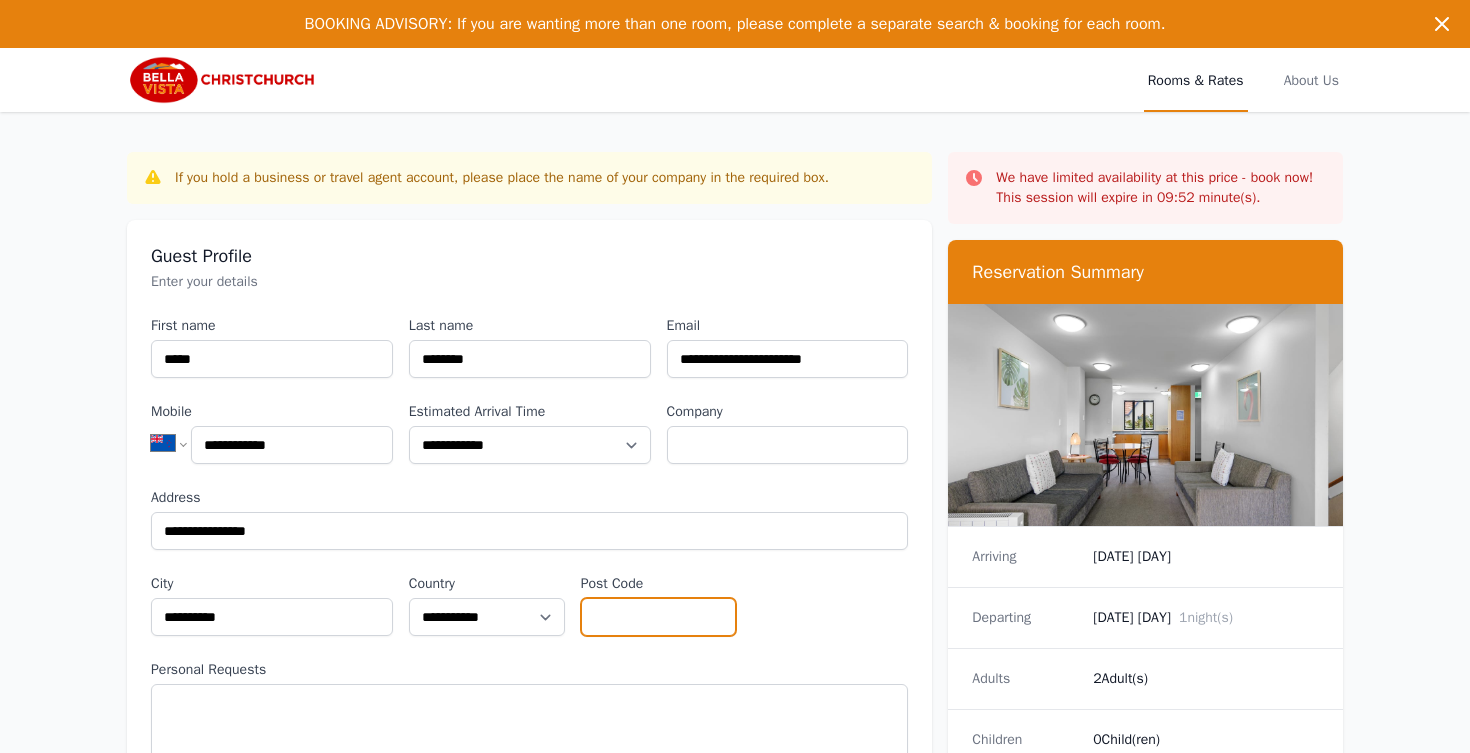 click on "Post Code" at bounding box center (659, 617) 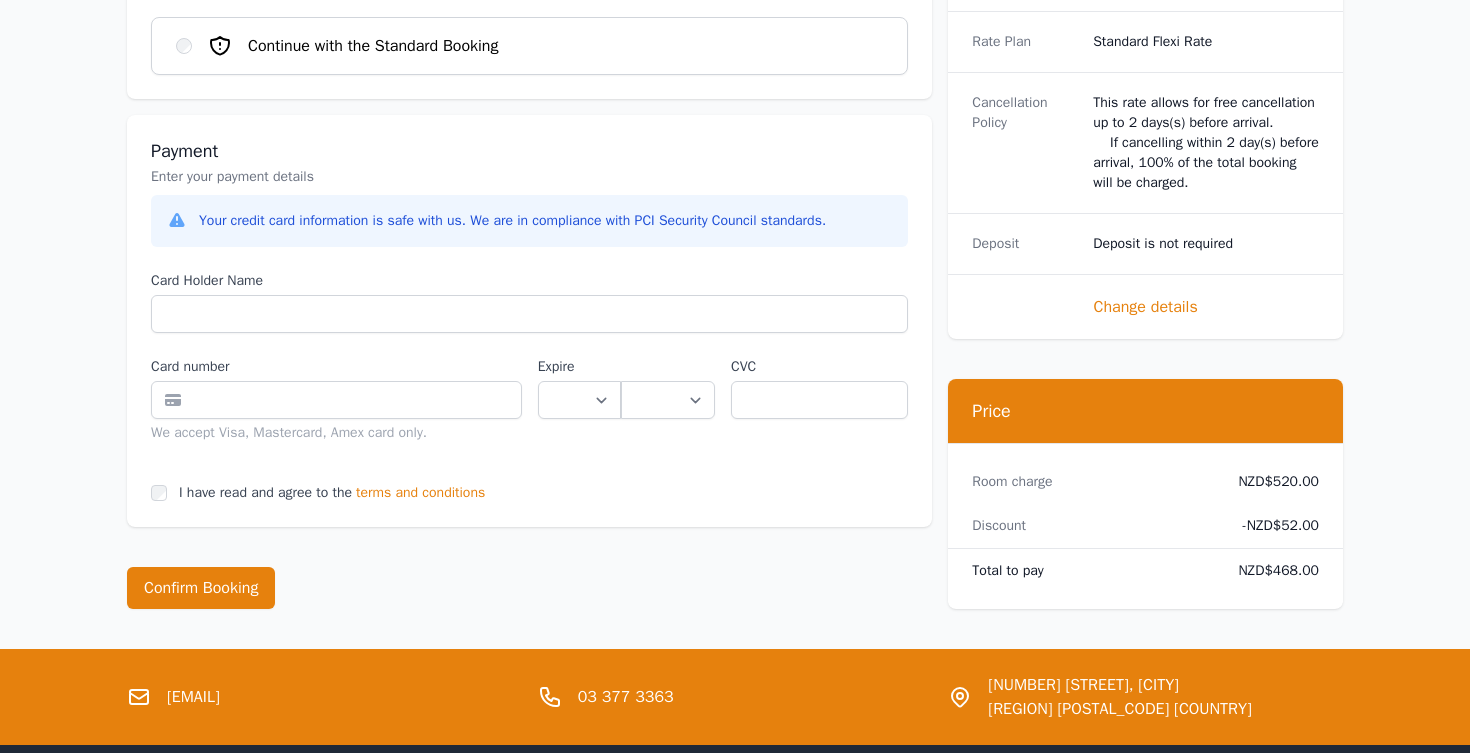 scroll, scrollTop: 1816, scrollLeft: 0, axis: vertical 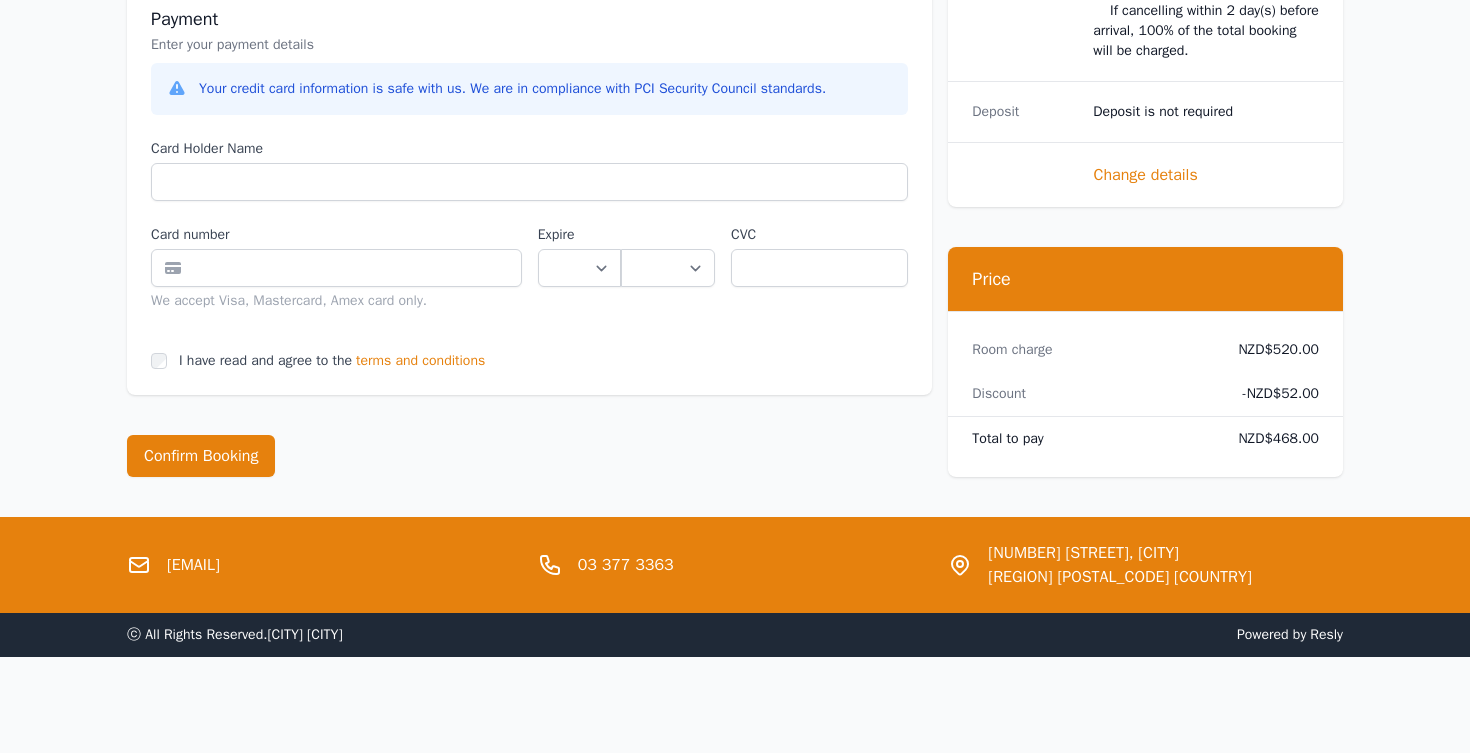 type on "****" 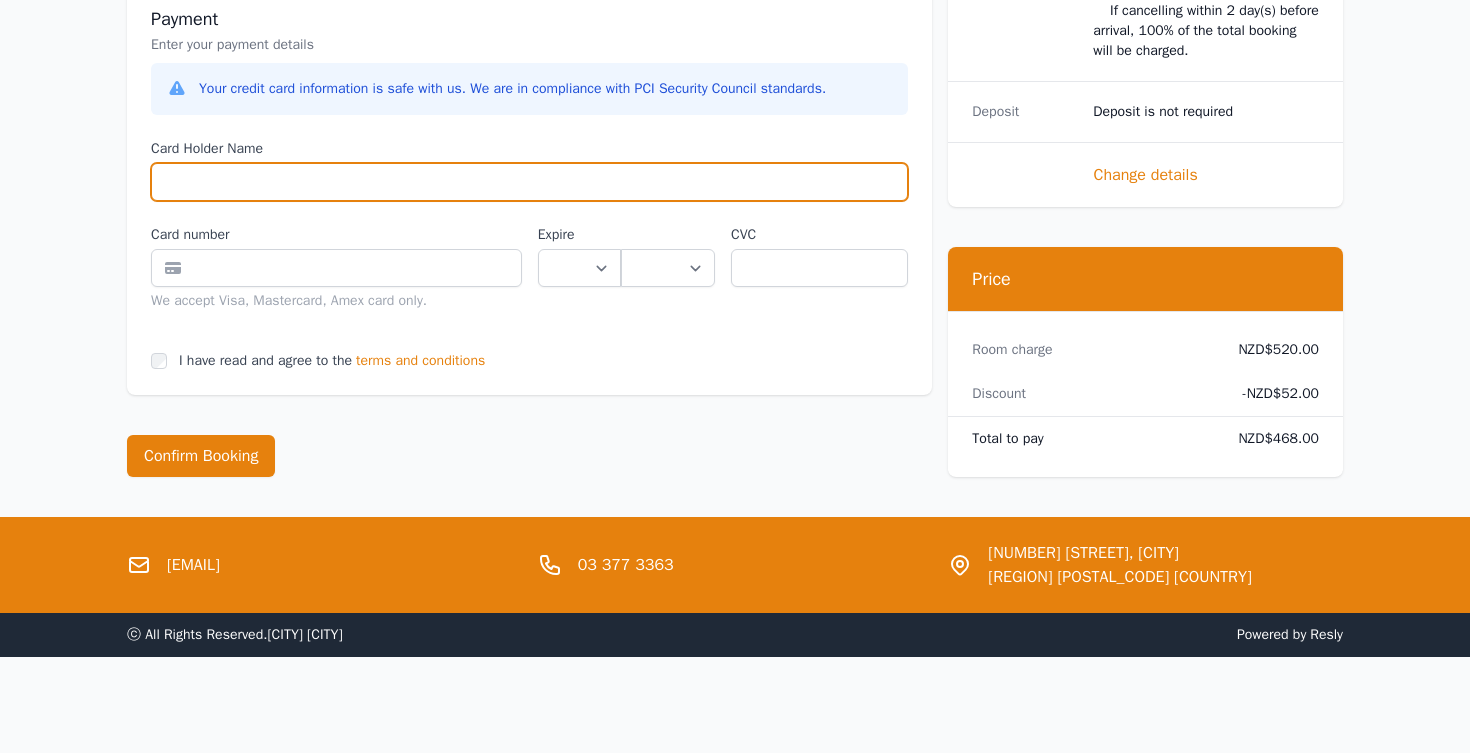 click on "Card Holder Name" at bounding box center [529, 182] 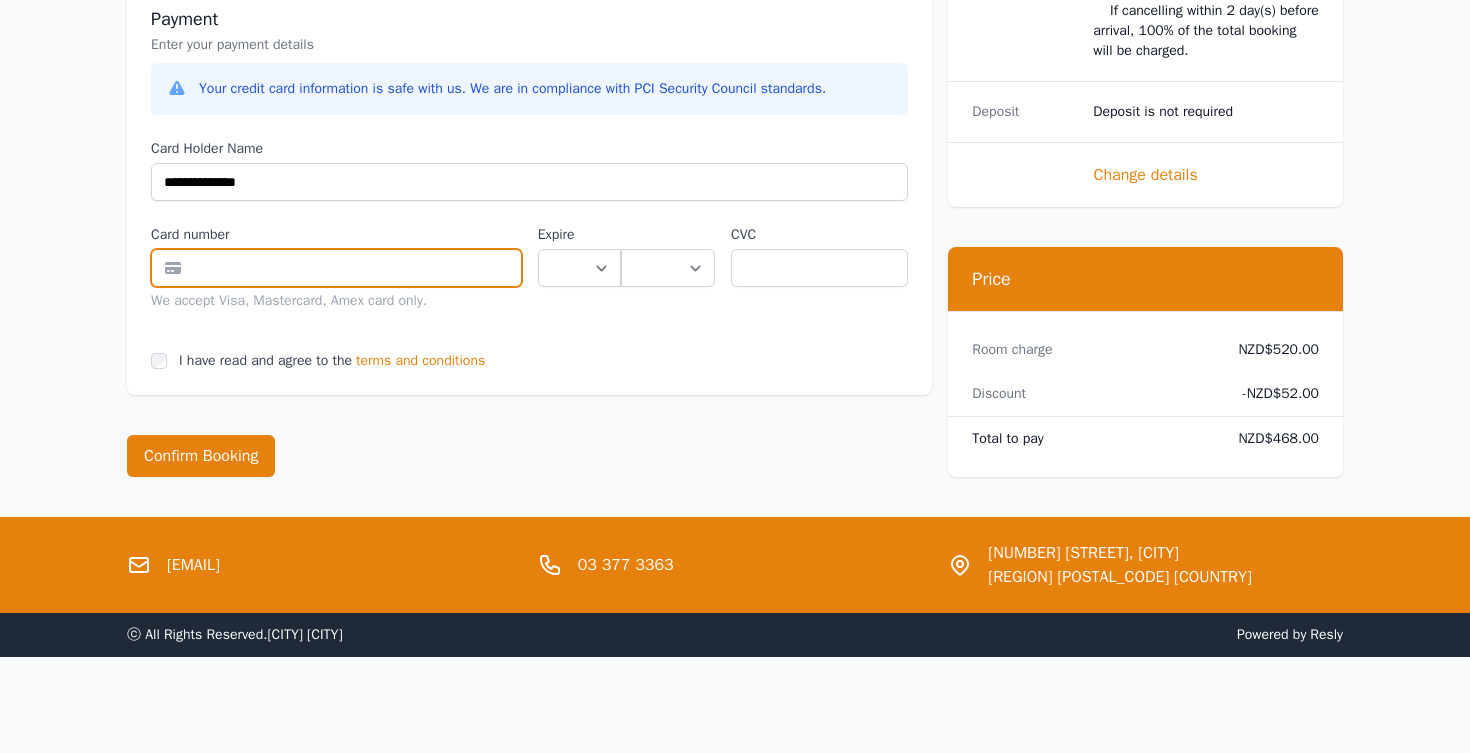 type on "**********" 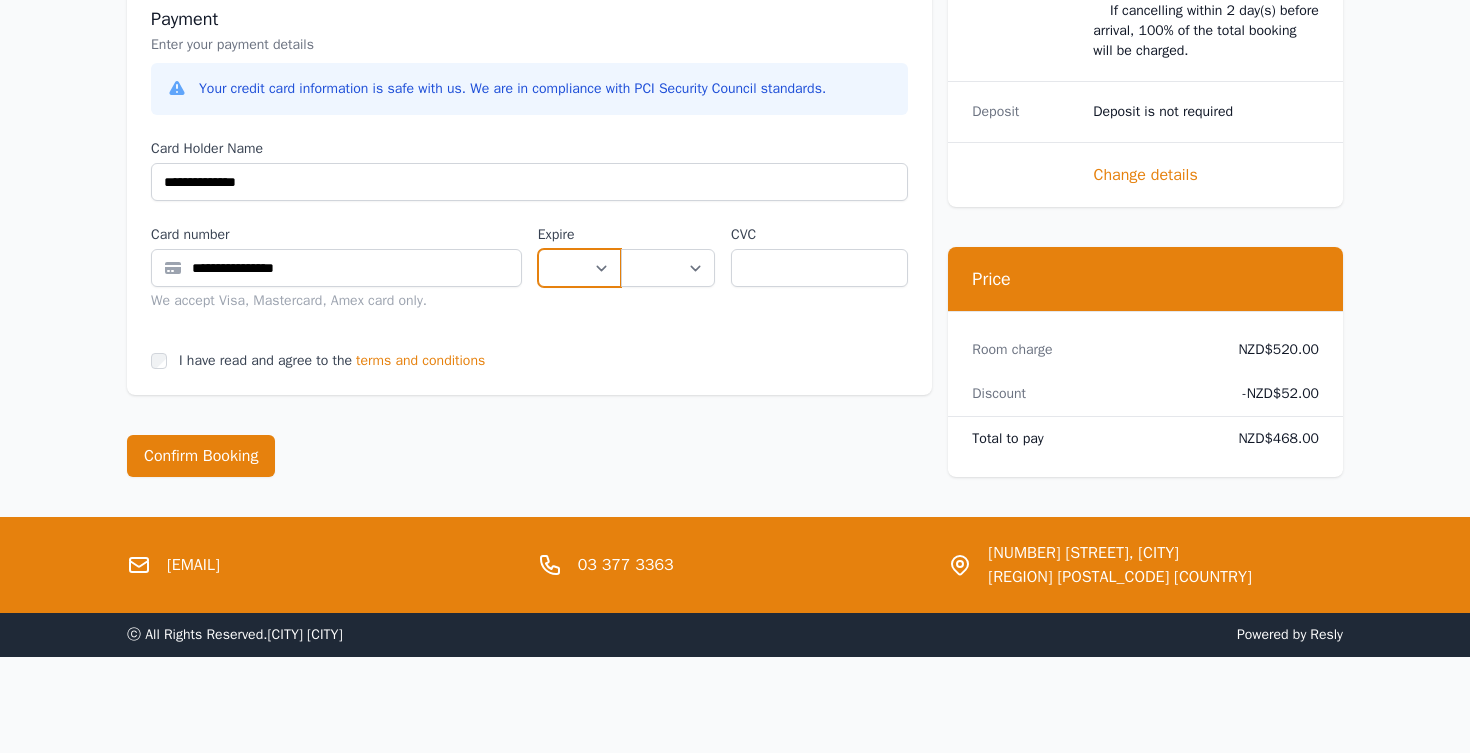 select on "**" 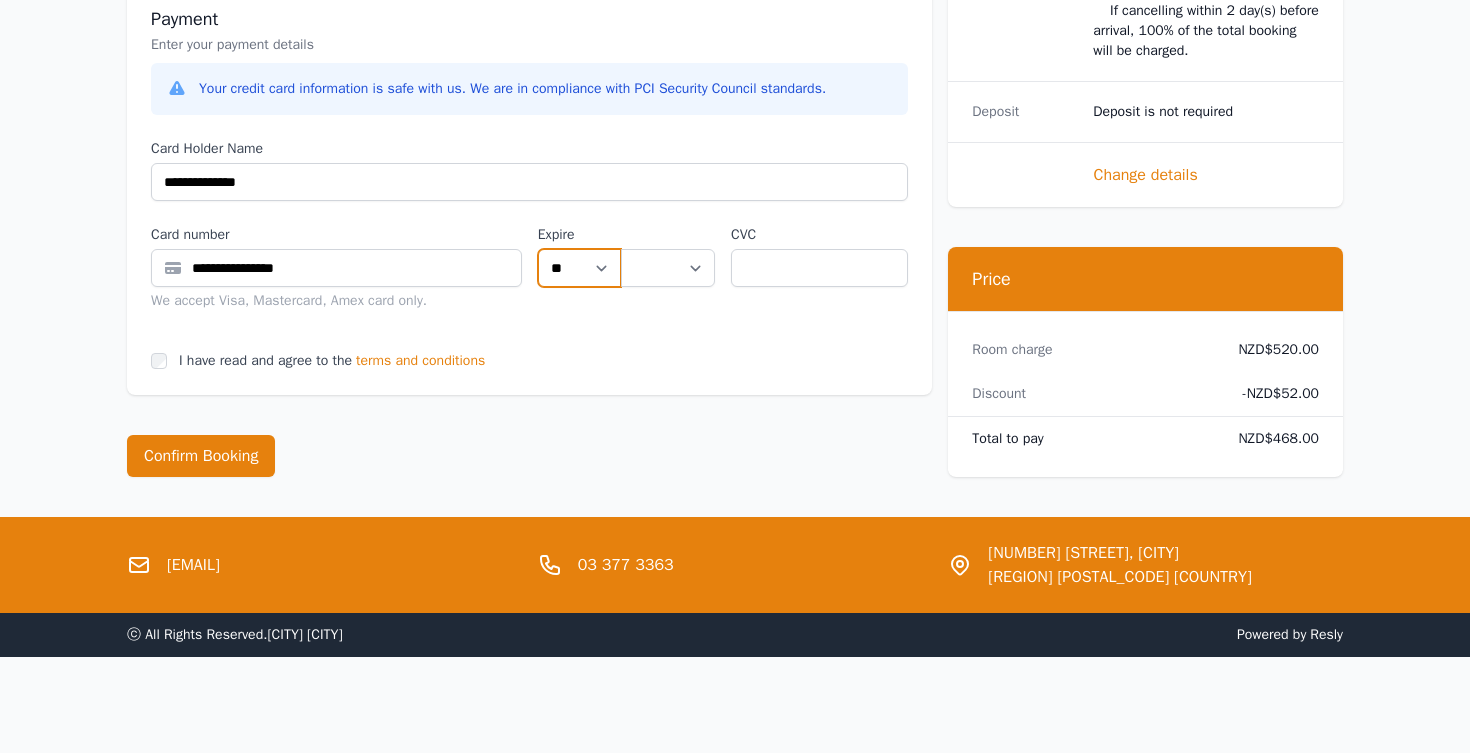 select on "**" 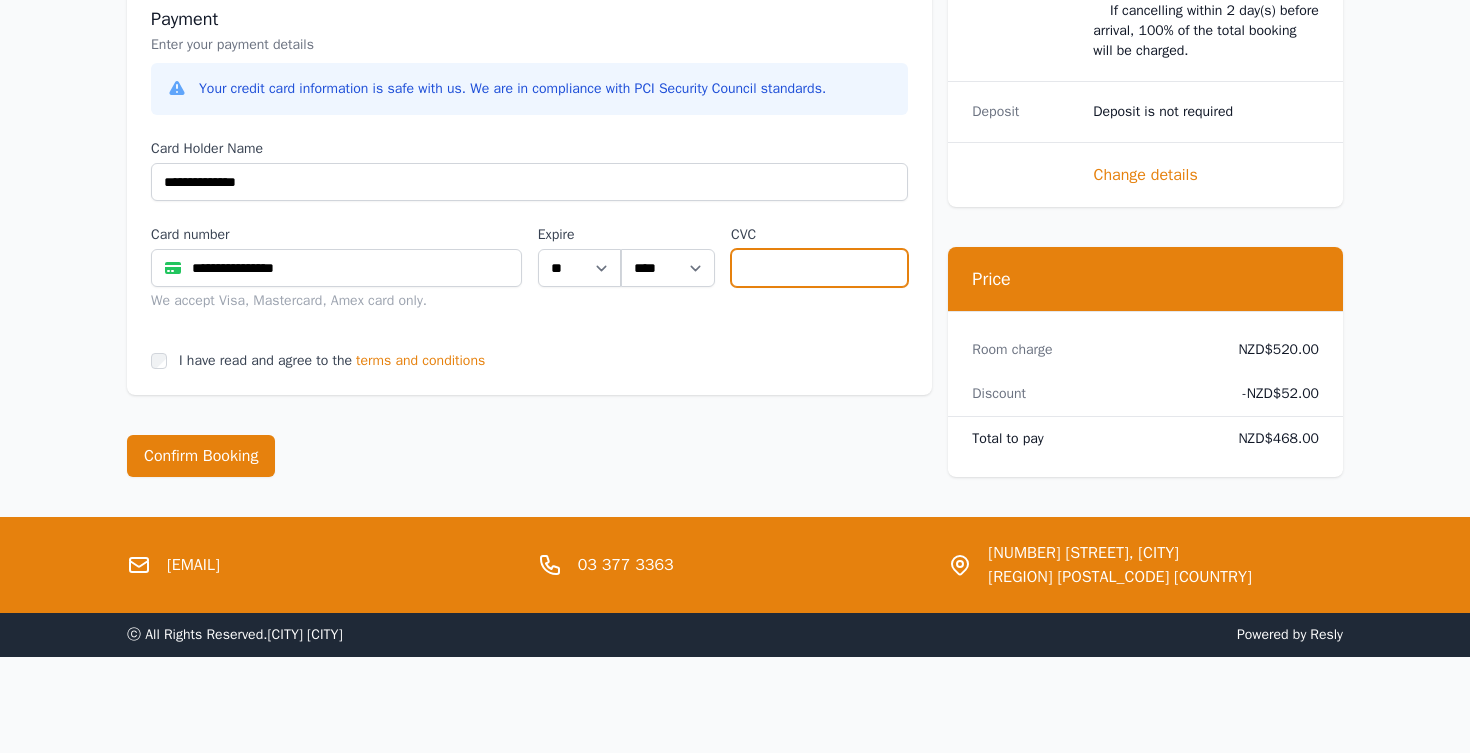 click at bounding box center [819, 268] 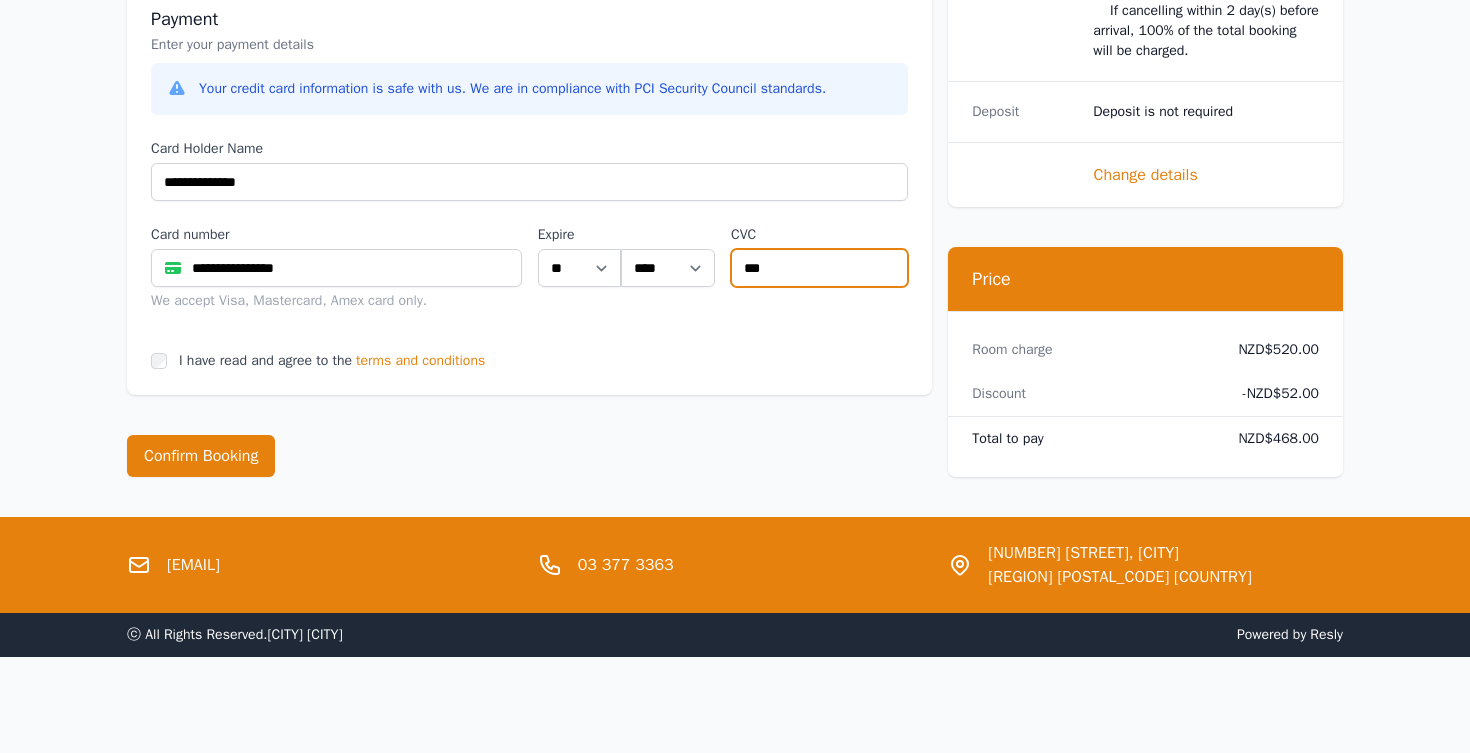 type on "***" 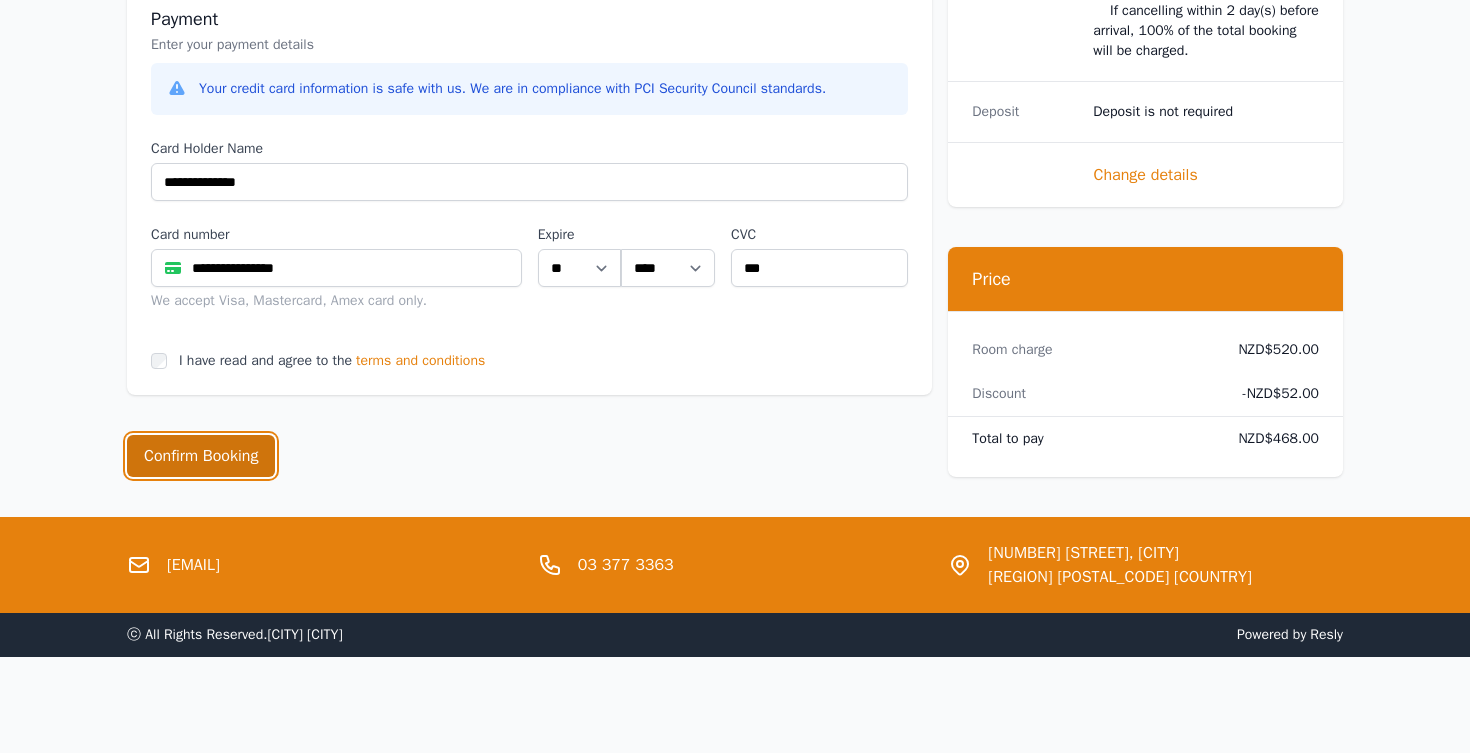 click on "Confirm Booking" at bounding box center [201, 456] 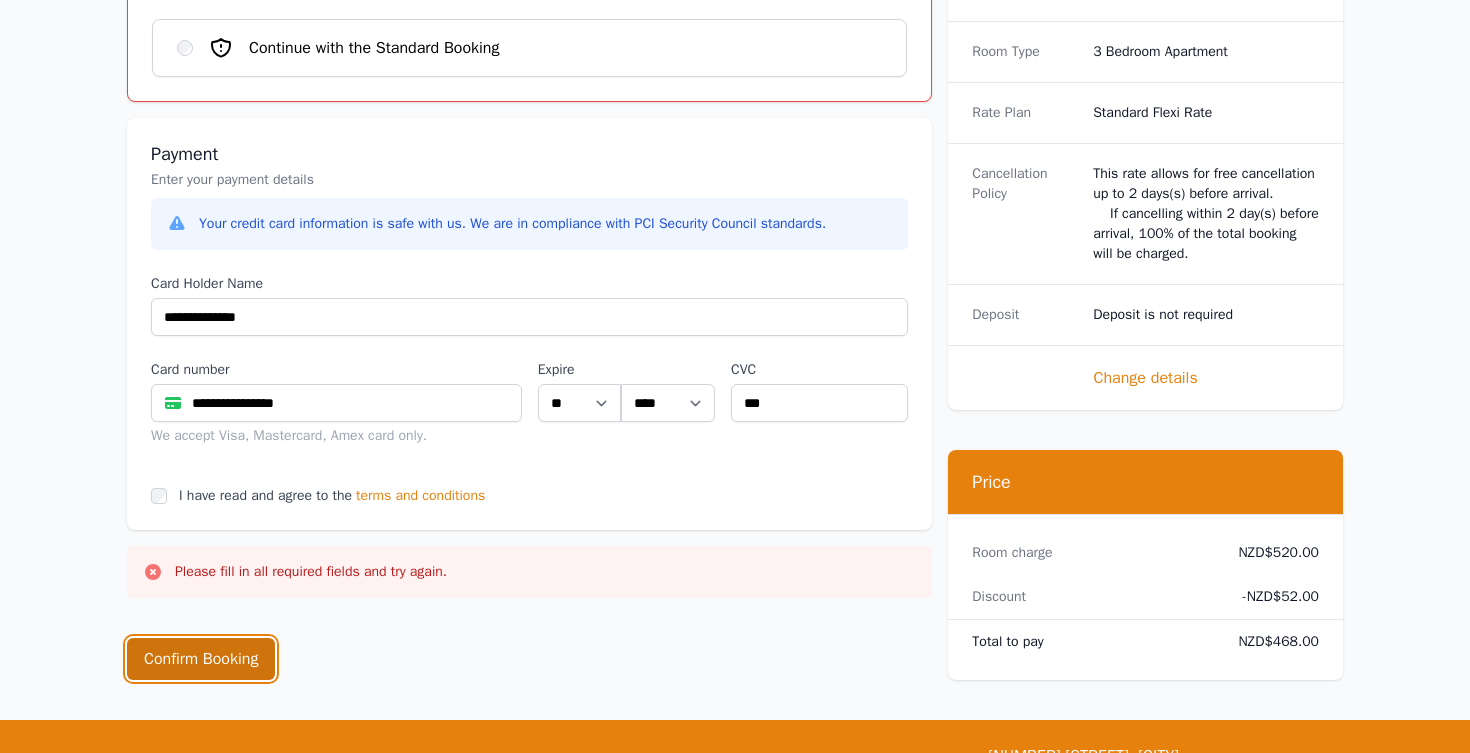 scroll, scrollTop: 1421, scrollLeft: 0, axis: vertical 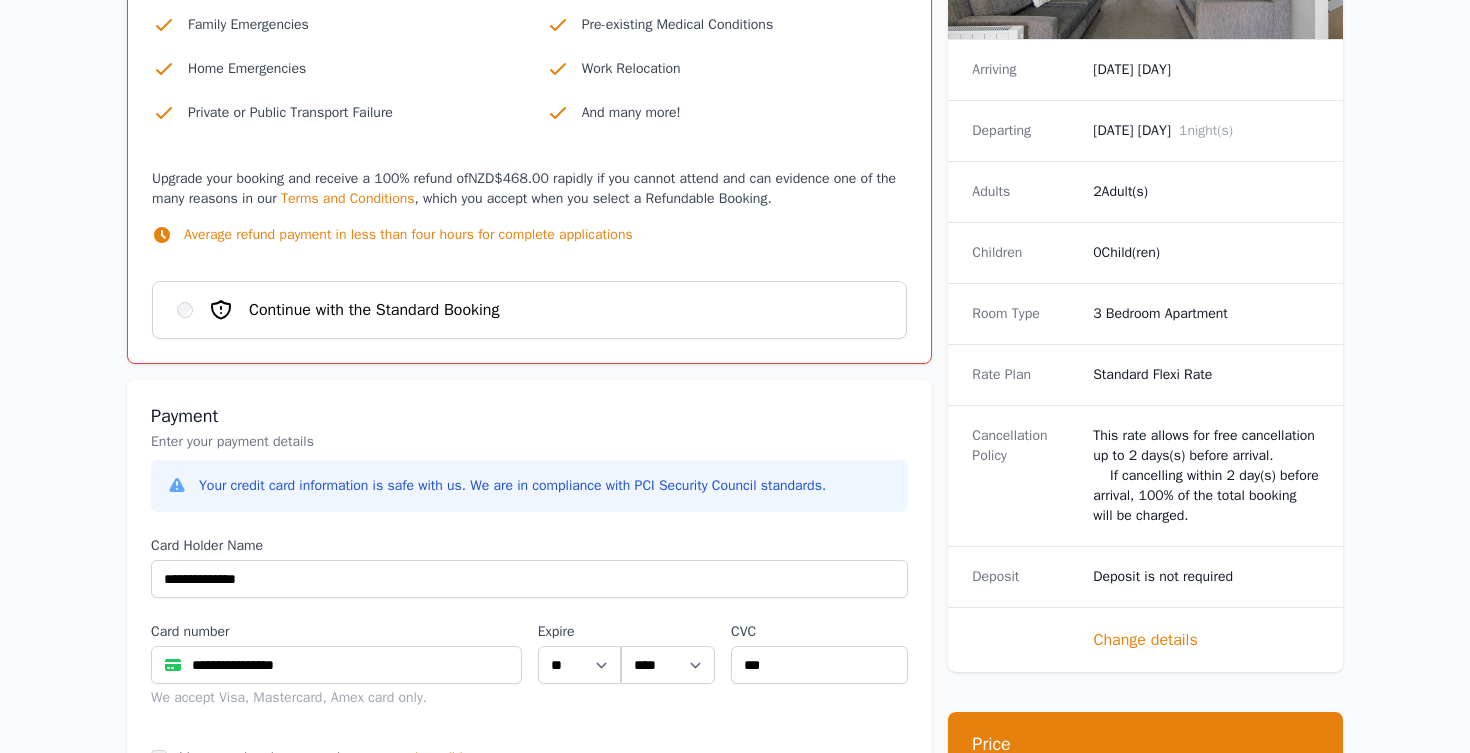 click on "Continue with the Standard Booking" at bounding box center (529, 310) 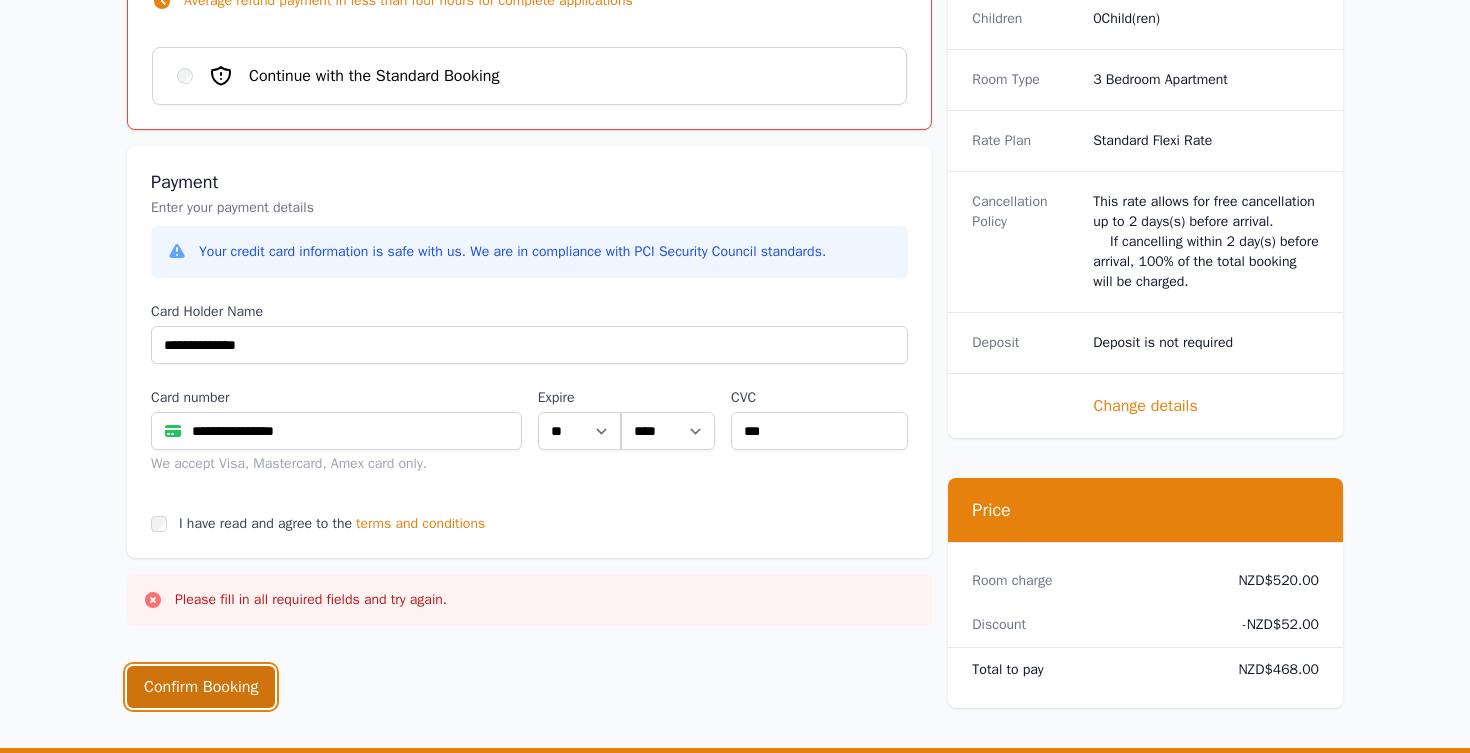 click on "Confirm Booking" at bounding box center (201, 687) 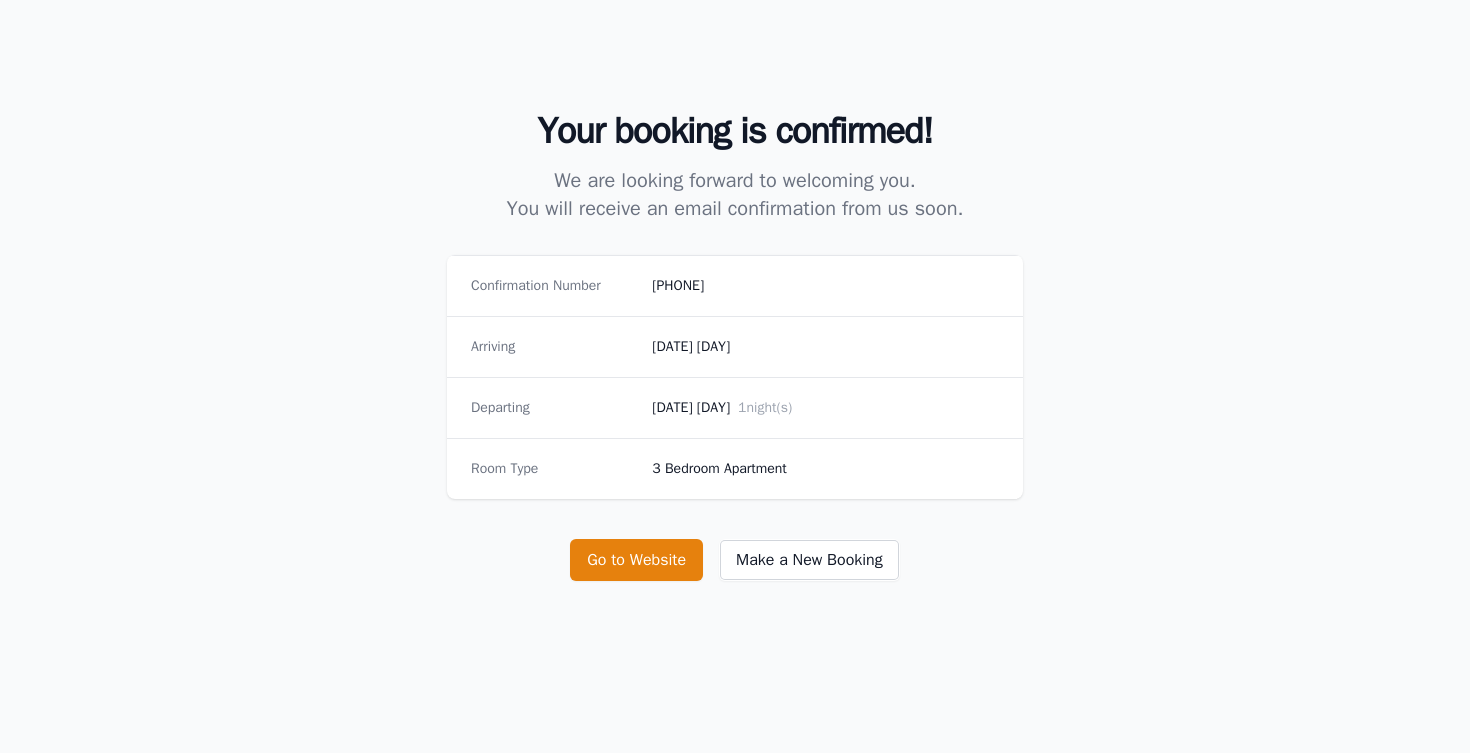 scroll, scrollTop: 197, scrollLeft: 0, axis: vertical 